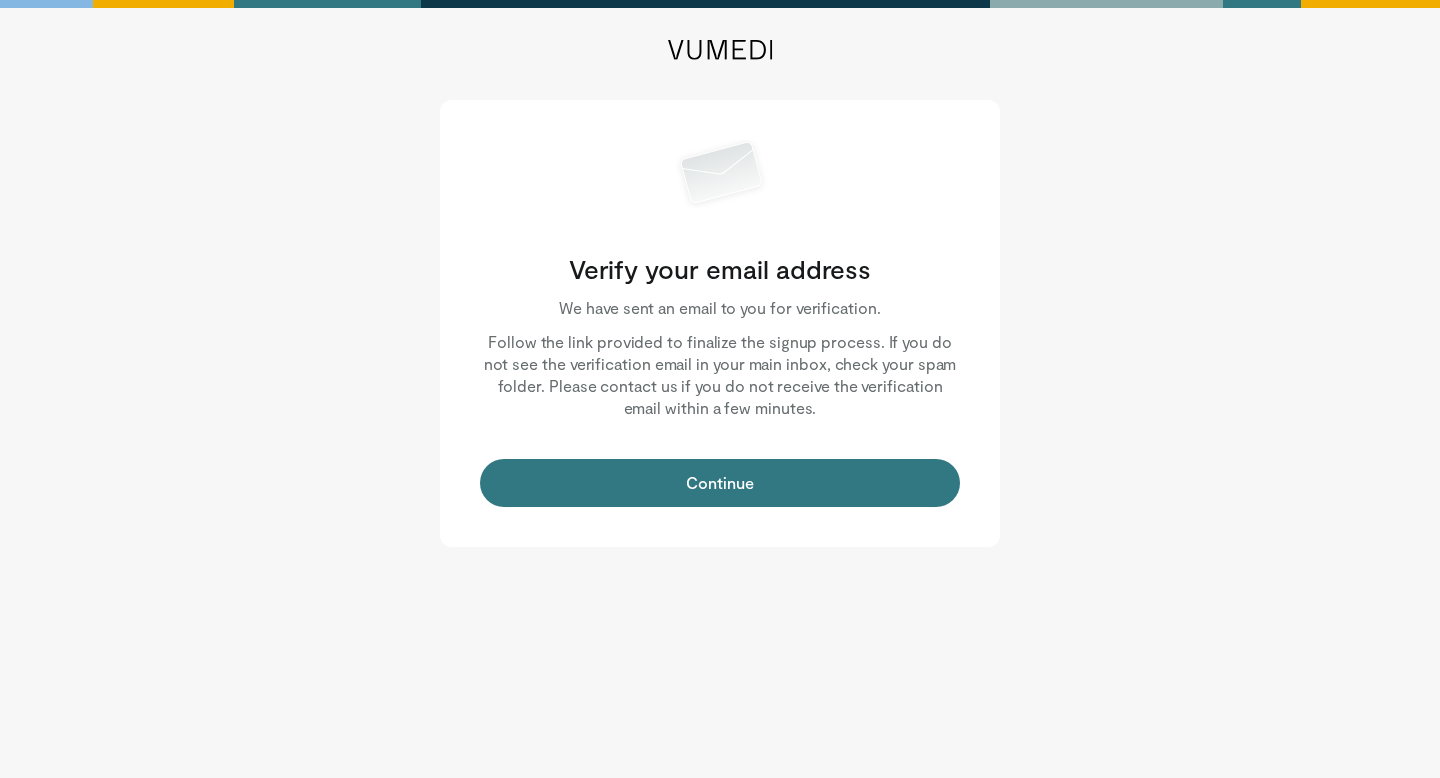 scroll, scrollTop: 0, scrollLeft: 0, axis: both 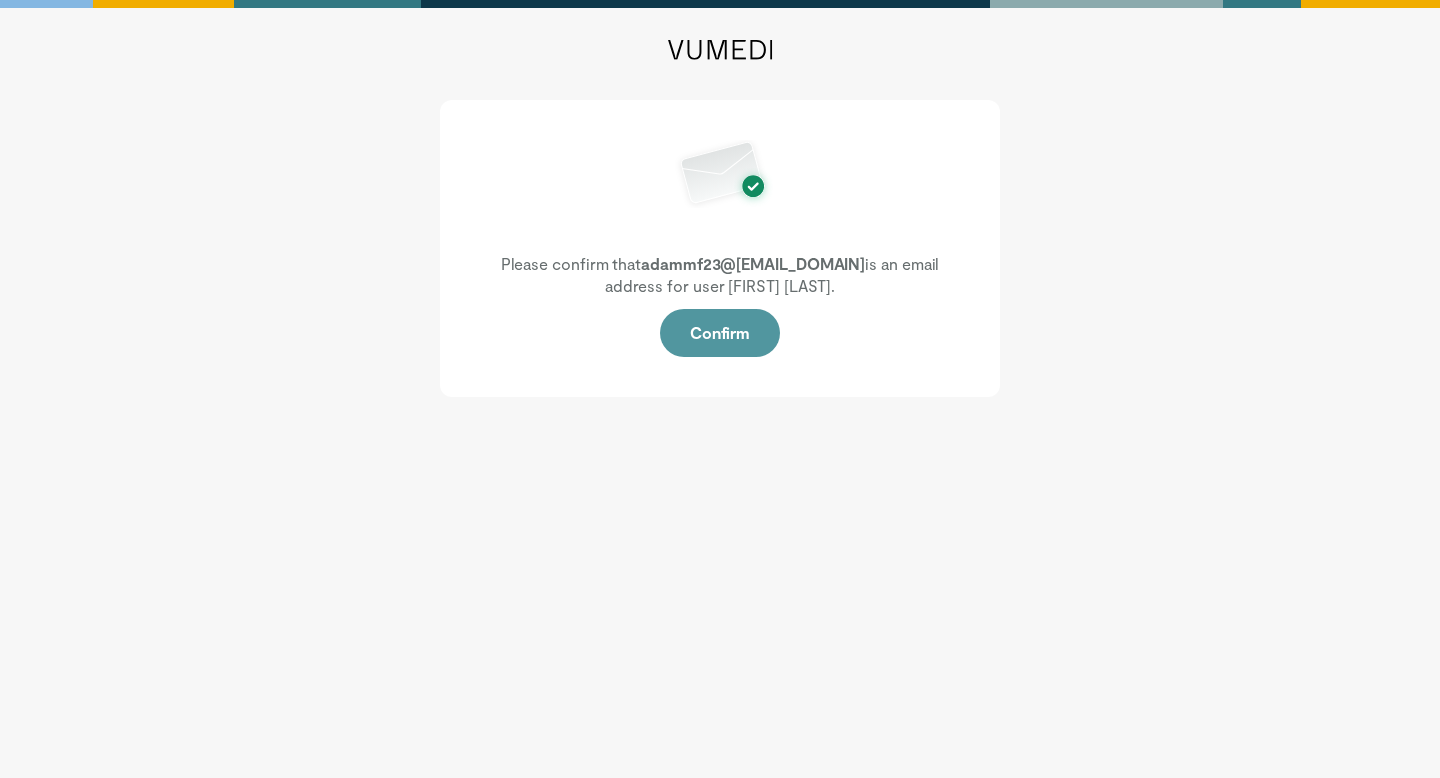 click on "Confirm" at bounding box center [720, 333] 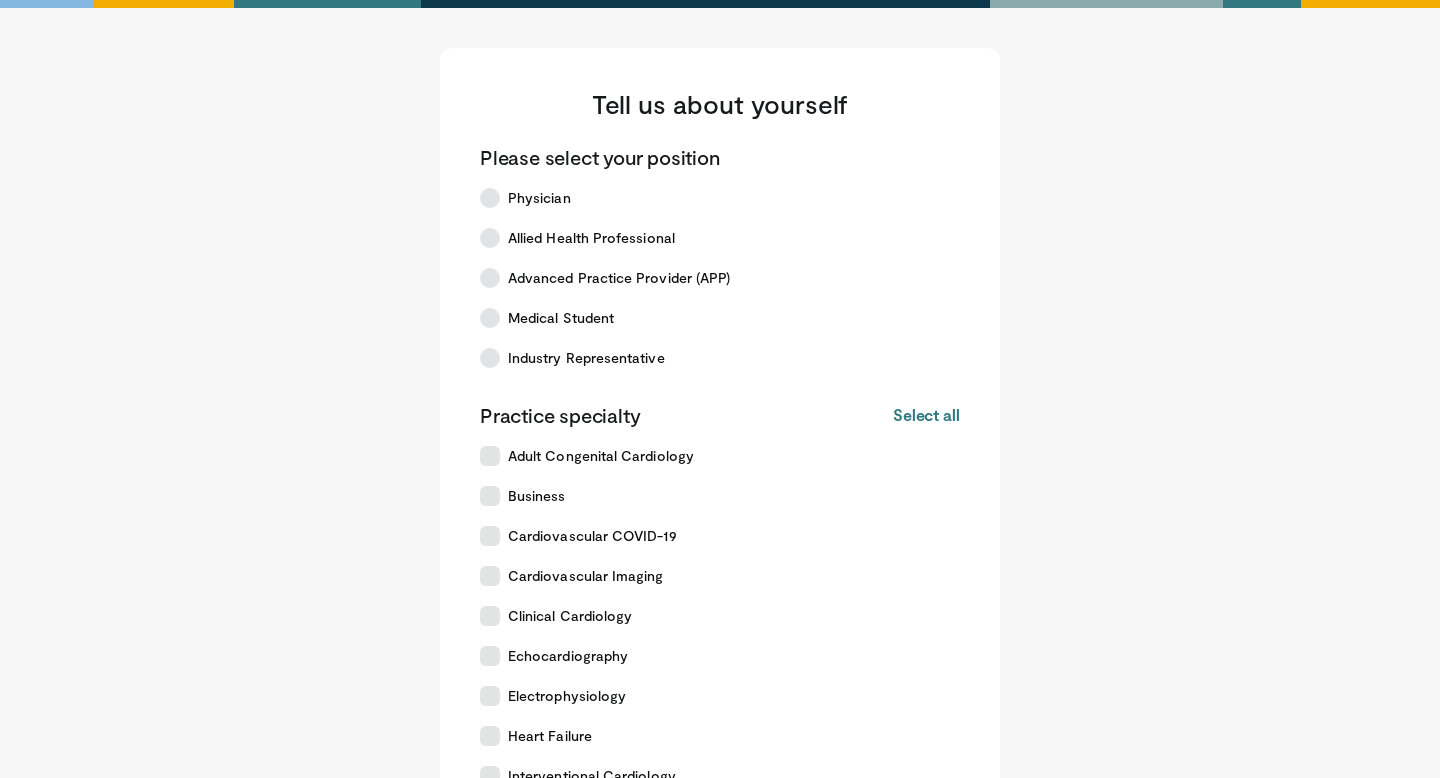 scroll, scrollTop: 0, scrollLeft: 0, axis: both 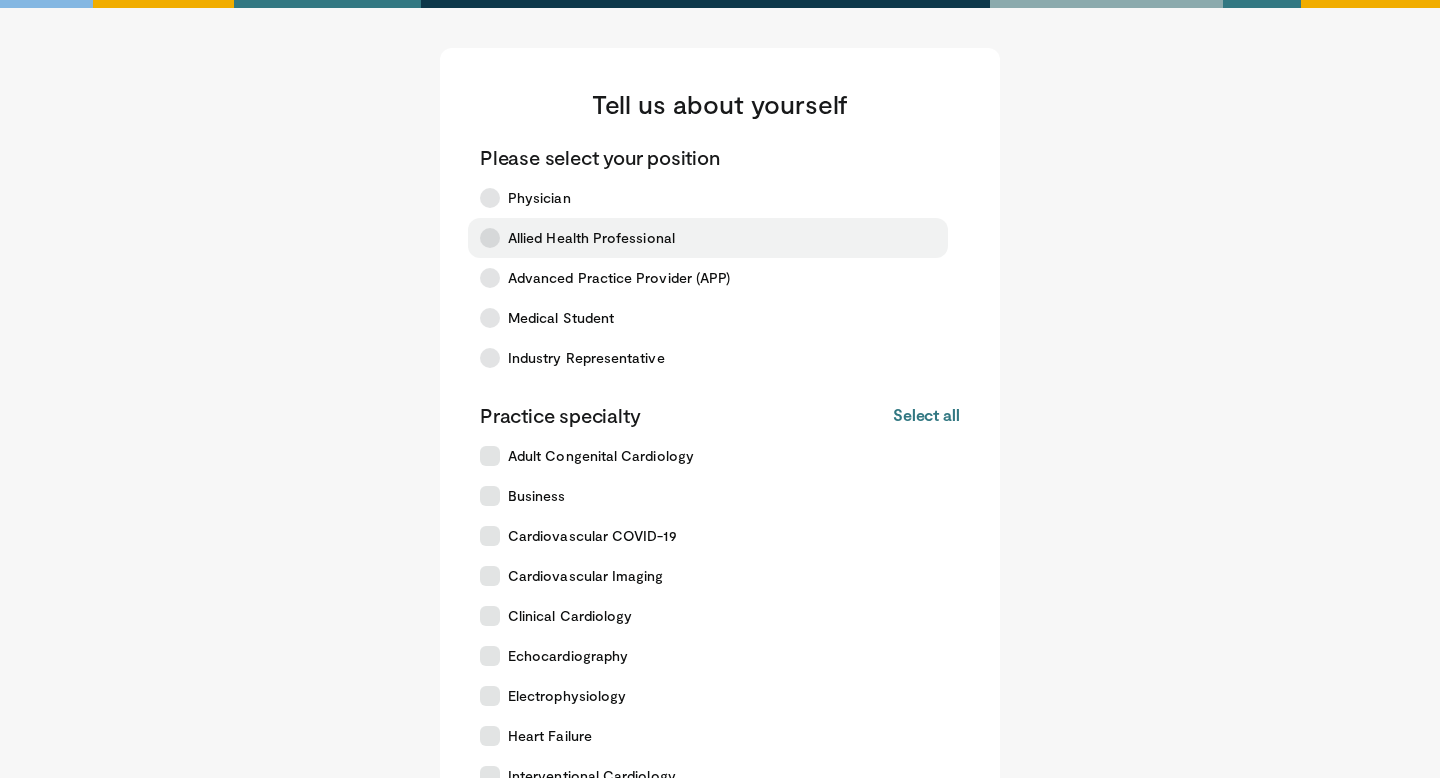 click on "Allied Health Professional" at bounding box center (591, 238) 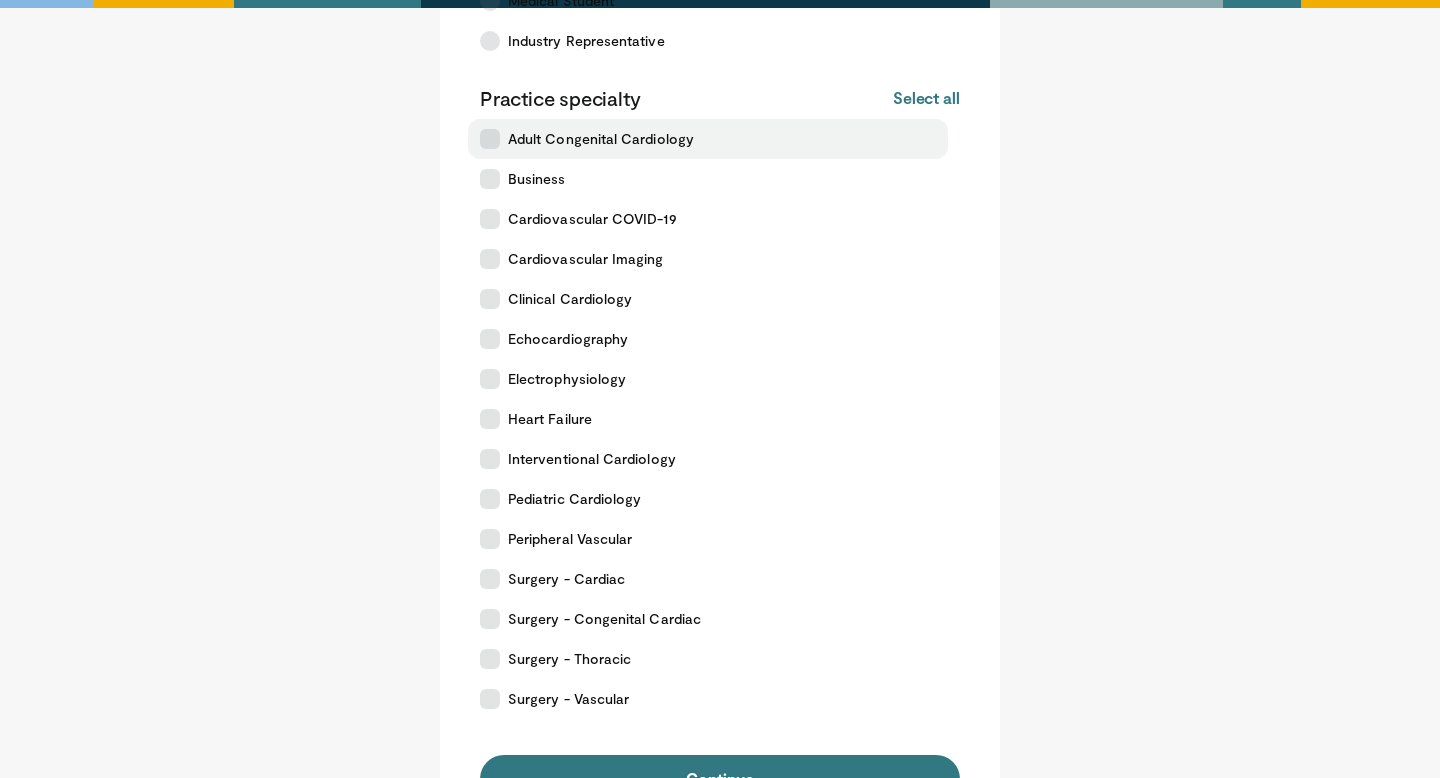 scroll, scrollTop: 329, scrollLeft: 0, axis: vertical 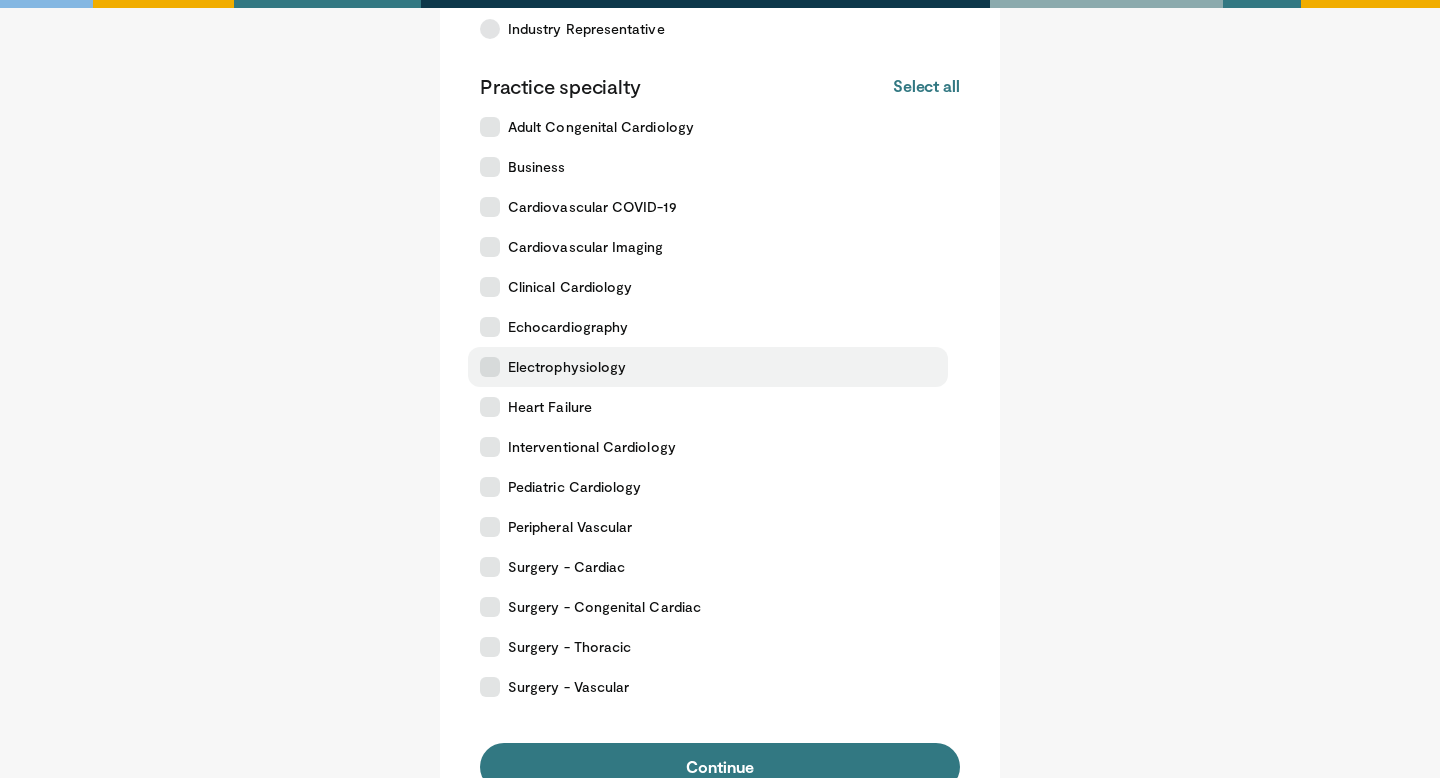 click on "Electrophysiology" at bounding box center [567, 367] 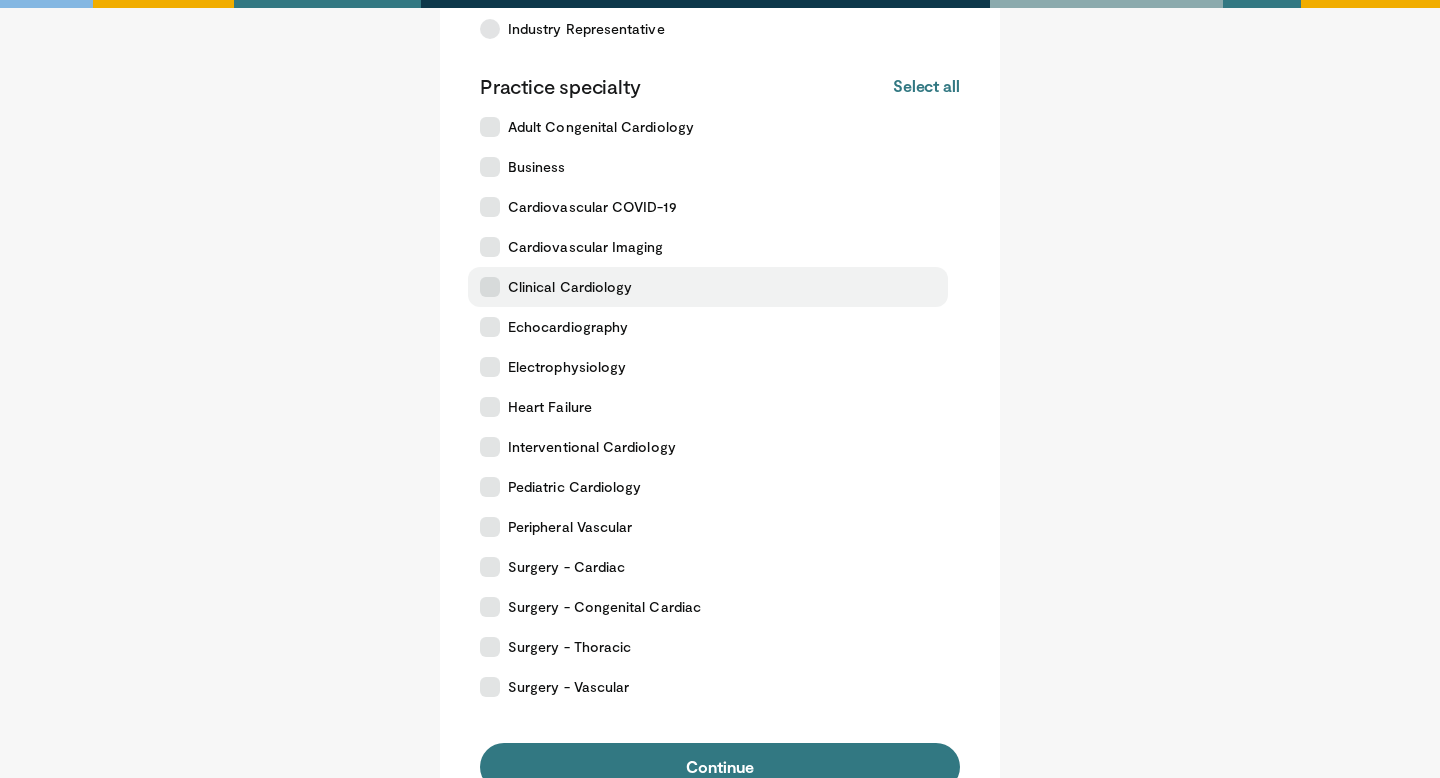 click on "Clinical Cardiology" at bounding box center (570, 287) 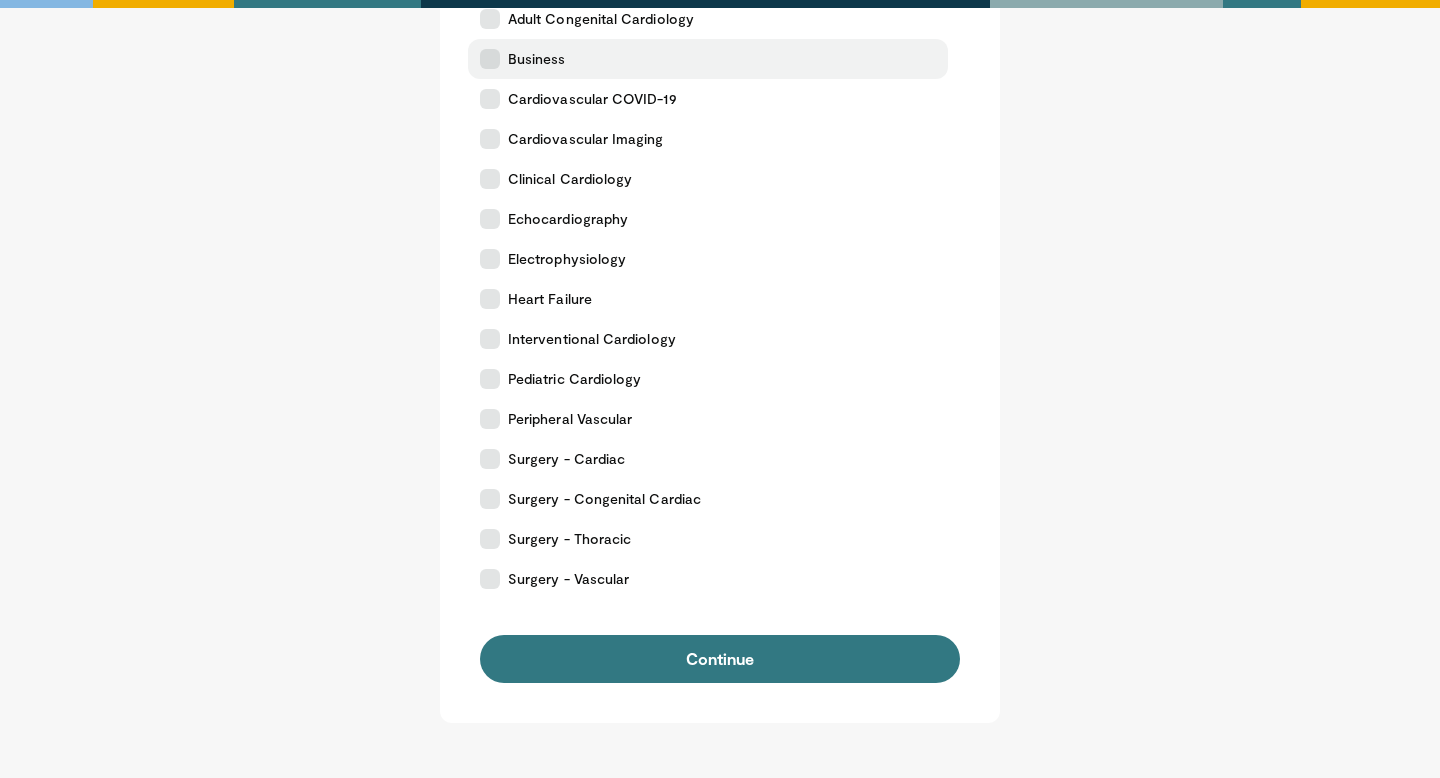 scroll, scrollTop: 446, scrollLeft: 0, axis: vertical 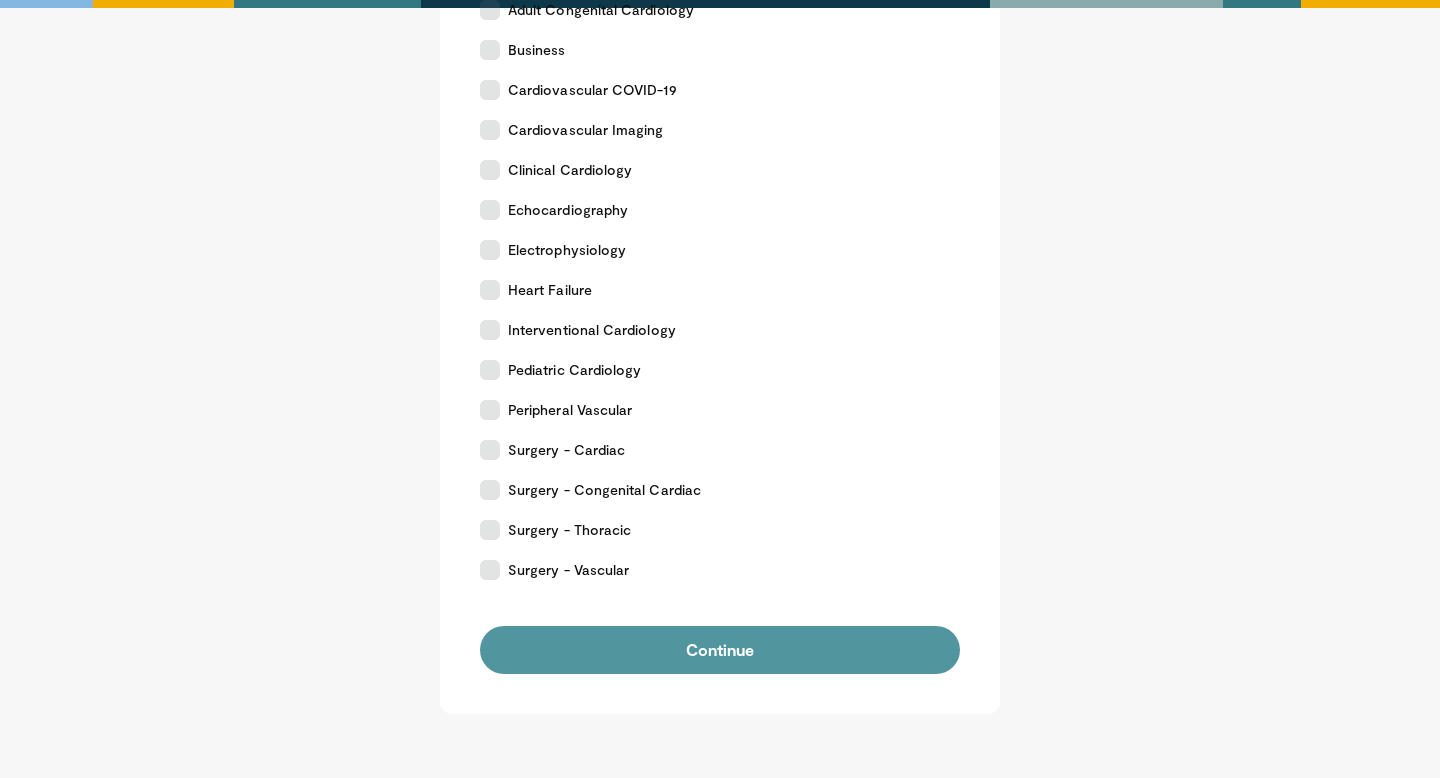 click on "Continue" at bounding box center (720, 650) 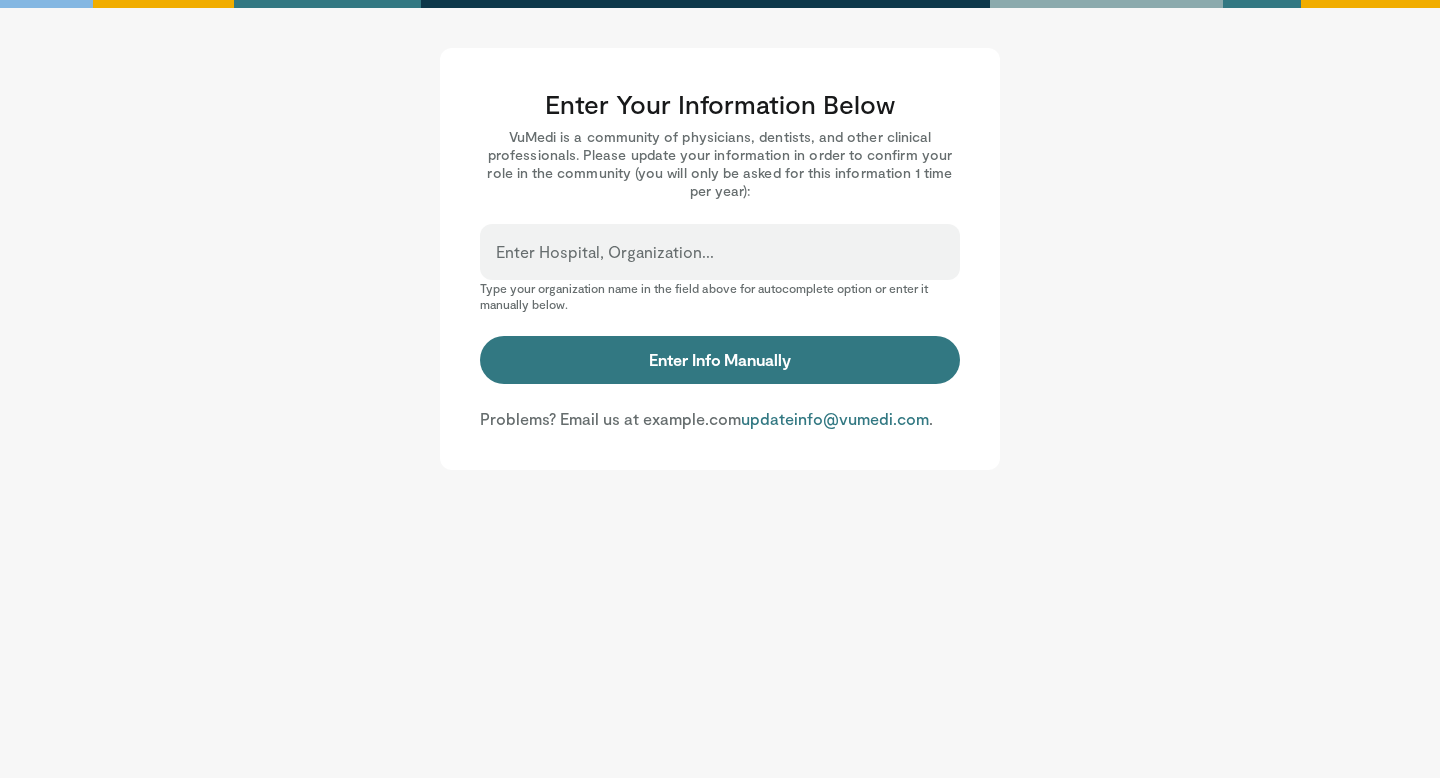 scroll, scrollTop: 0, scrollLeft: 0, axis: both 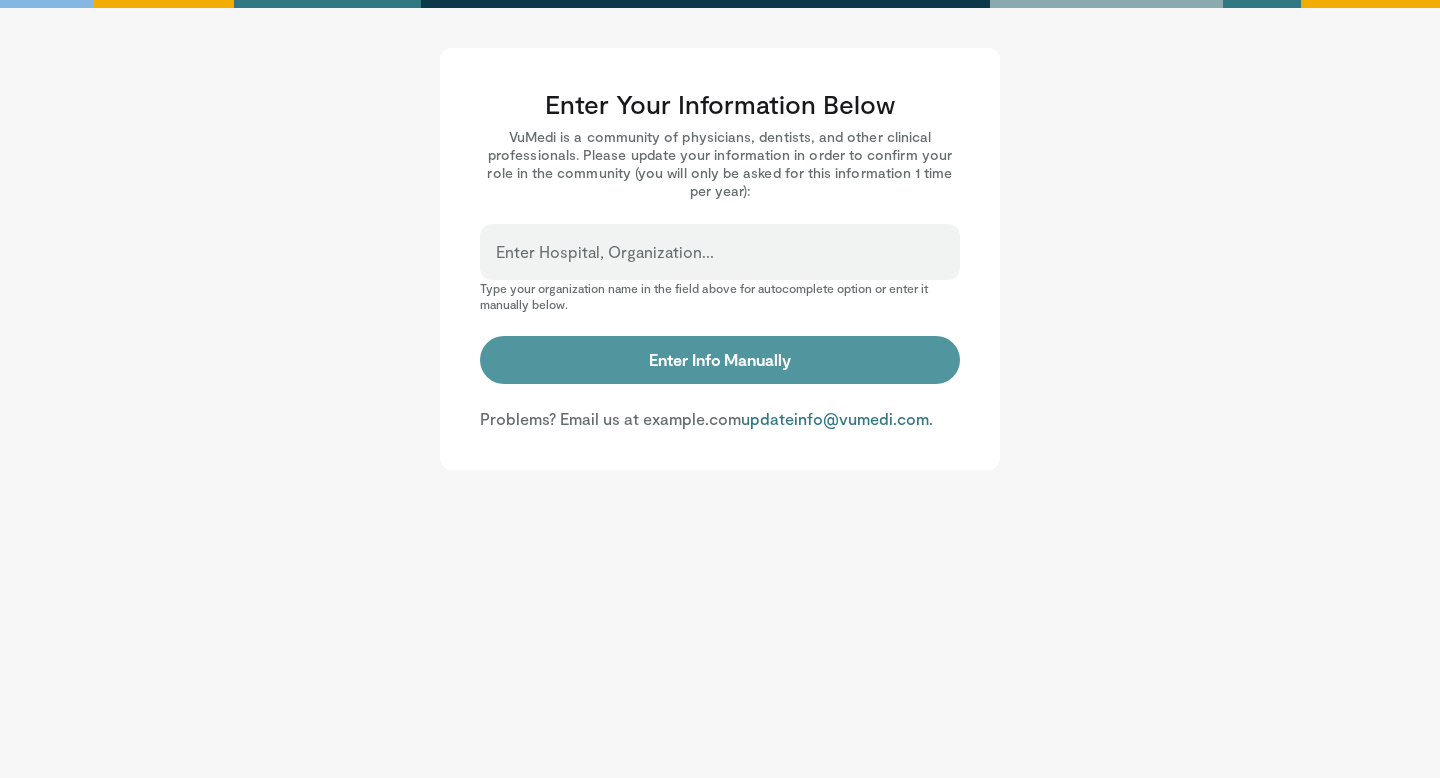 click on "Enter Info Manually" at bounding box center [720, 360] 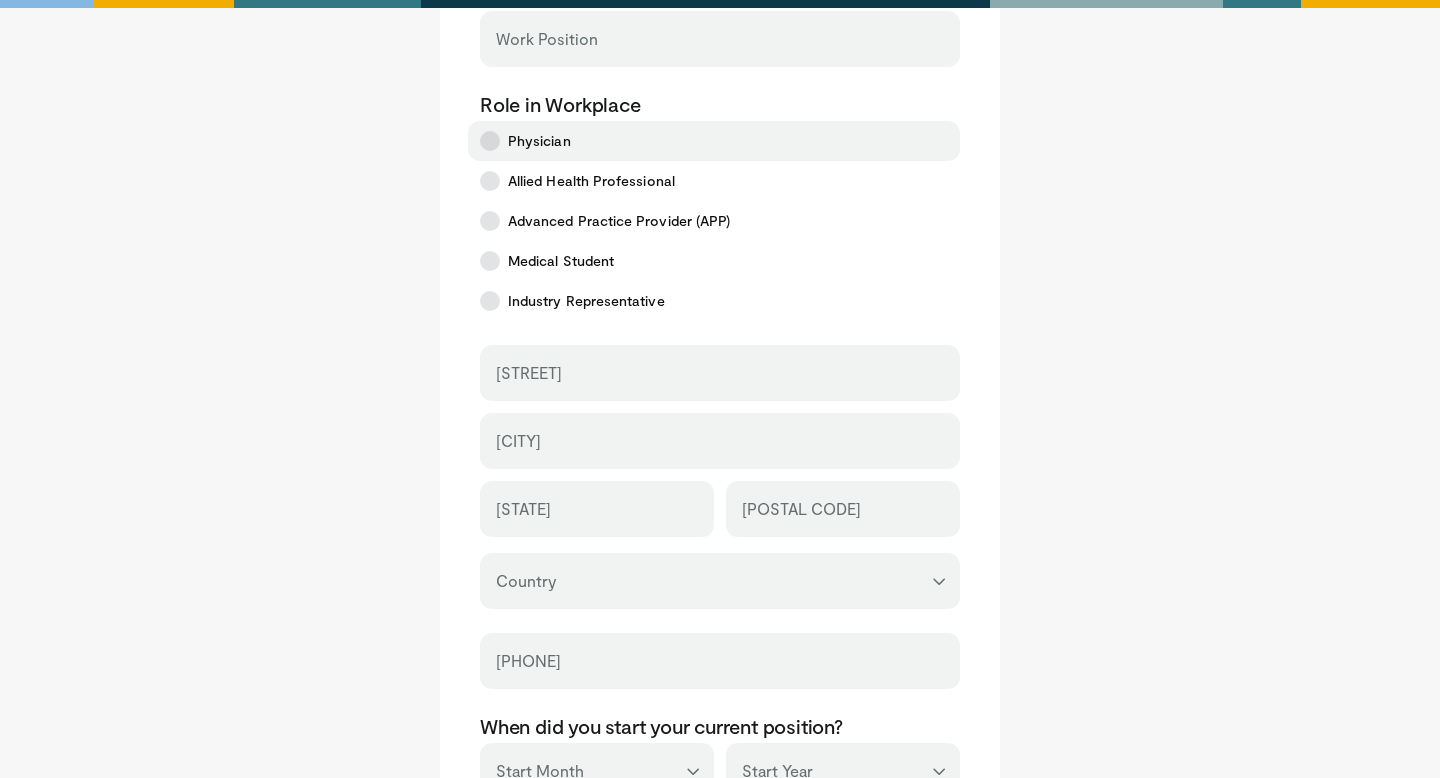 scroll, scrollTop: 406, scrollLeft: 0, axis: vertical 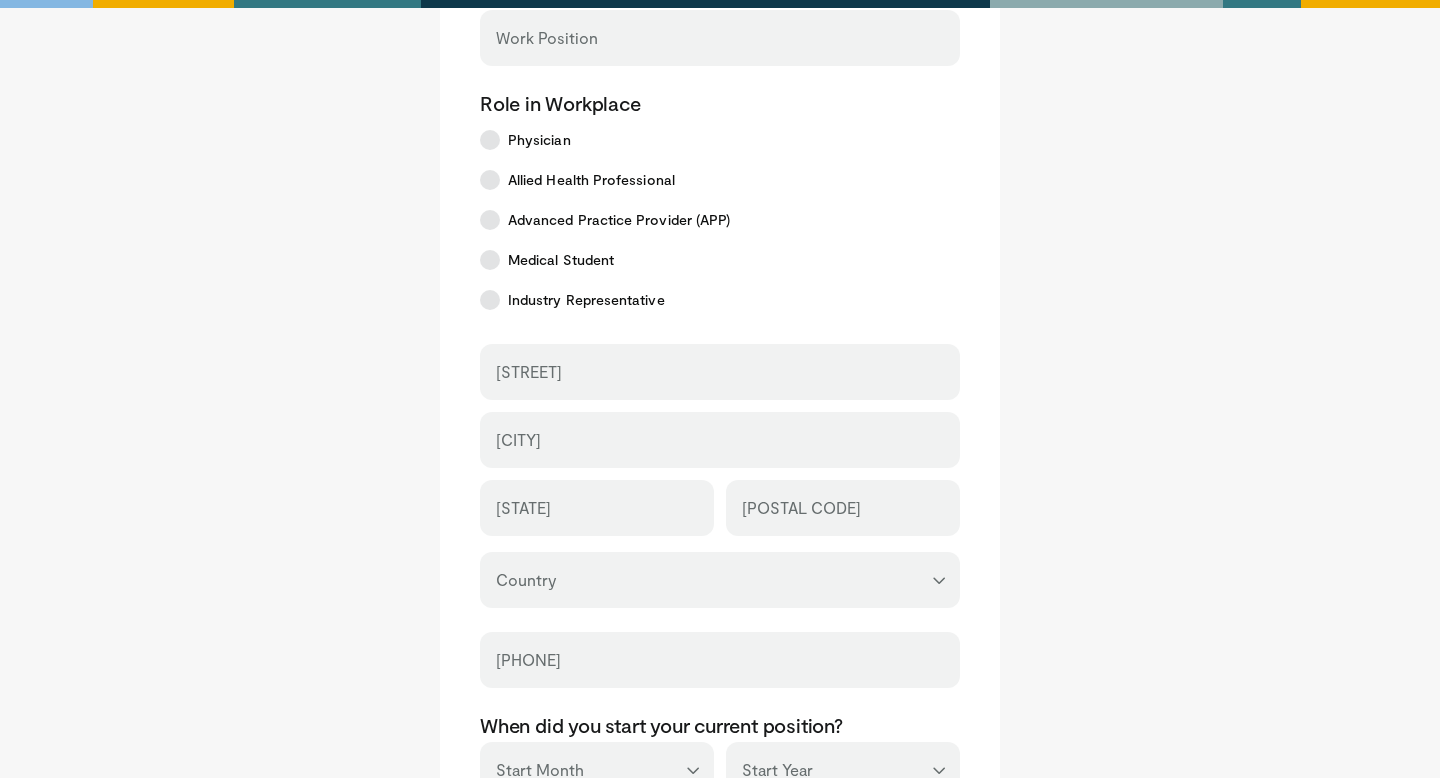 click on "Street Address" at bounding box center (720, 372) 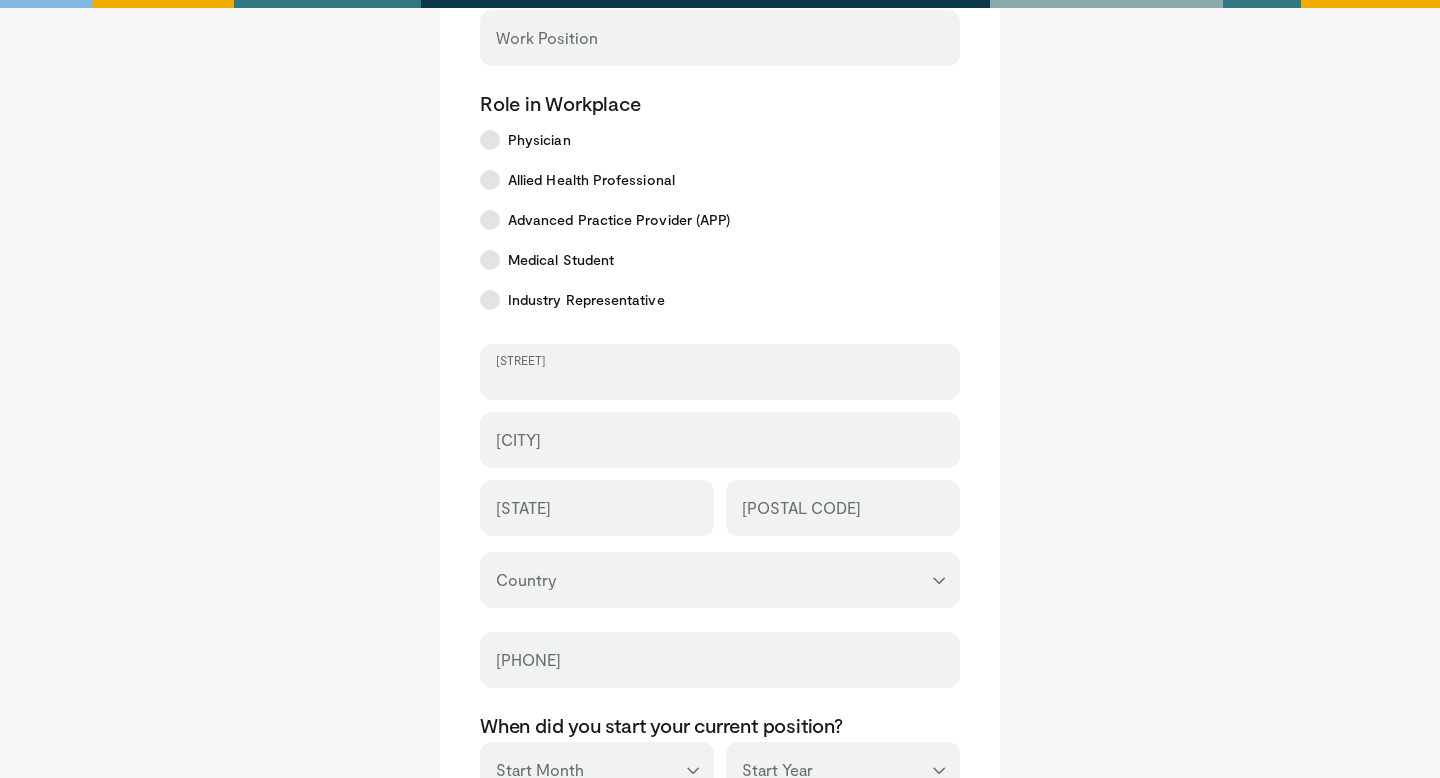 click on "Street Address" at bounding box center [720, 381] 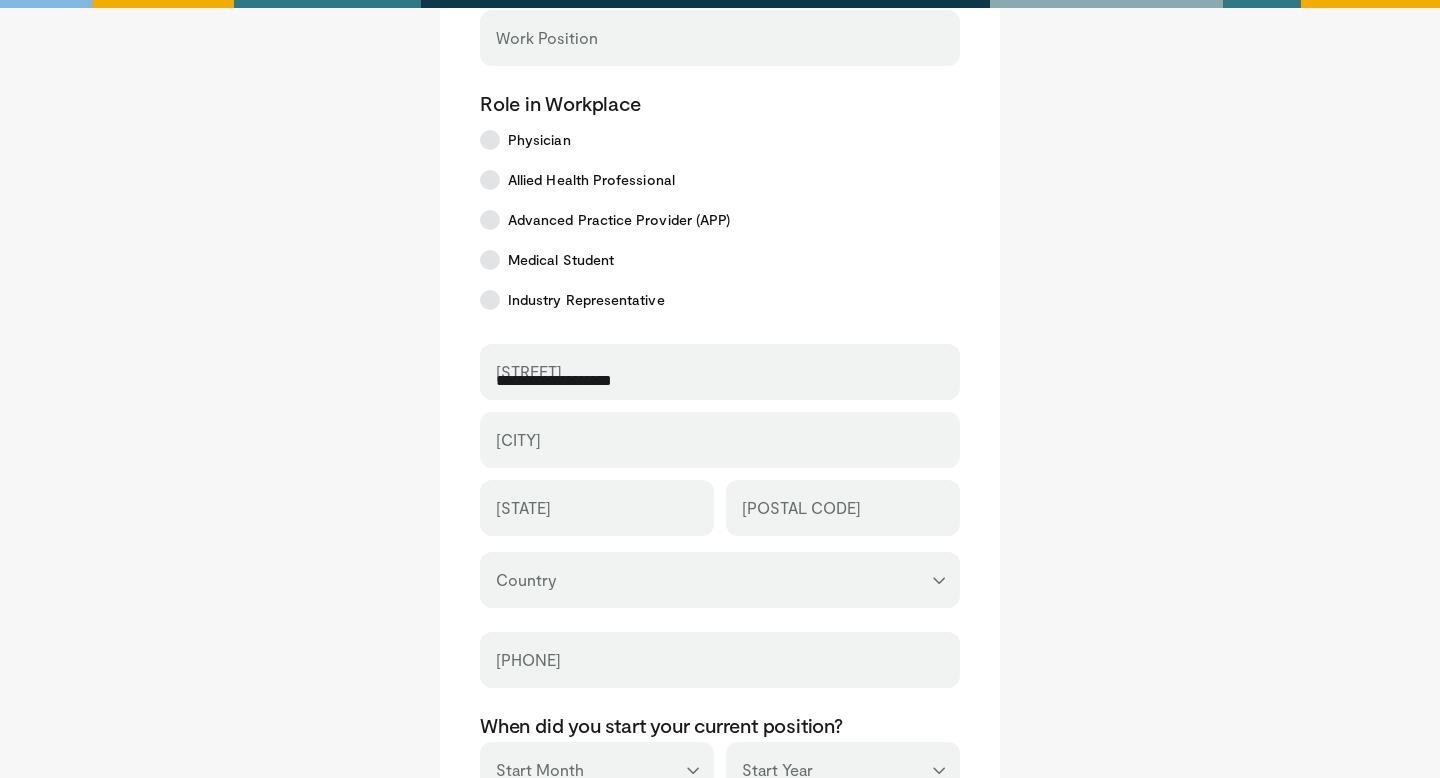 type on "**********" 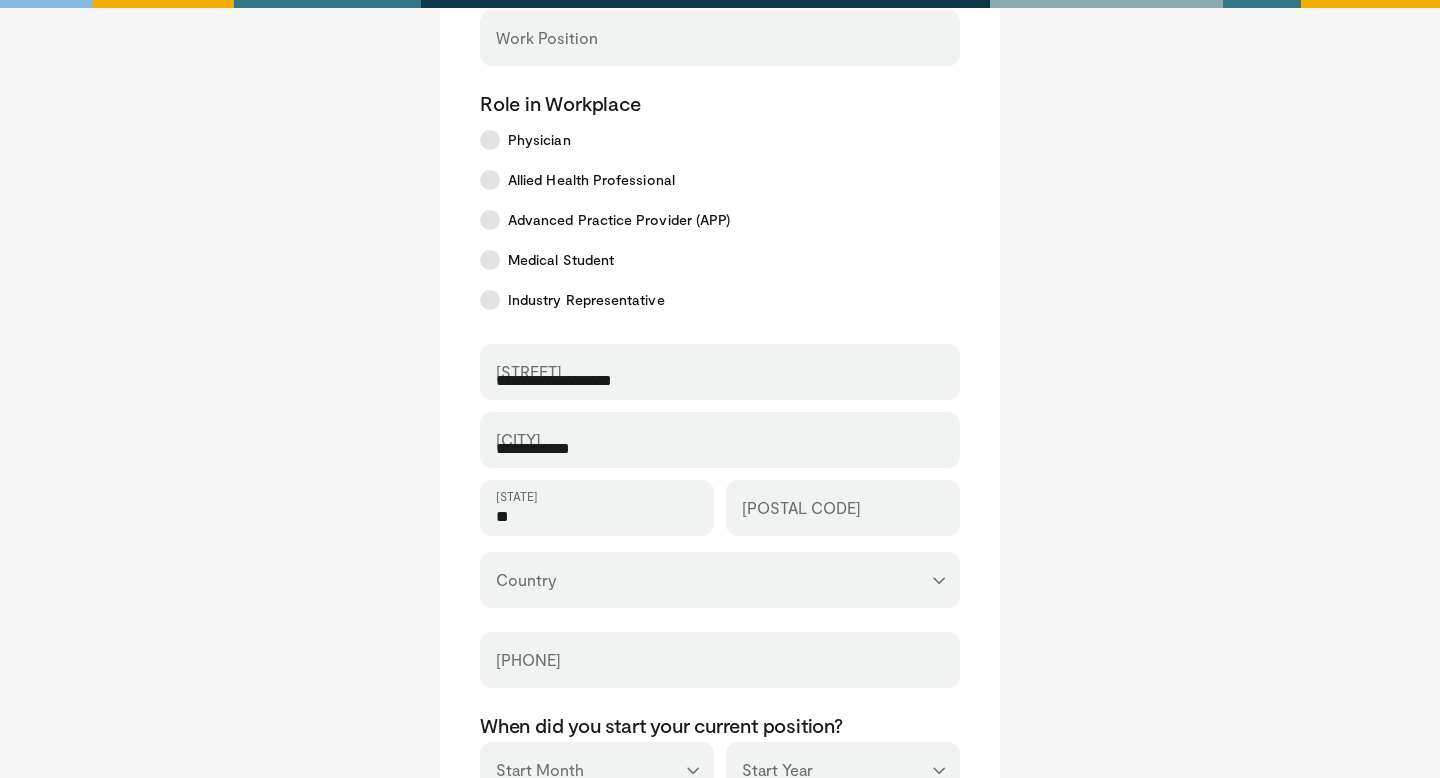 type on "*****" 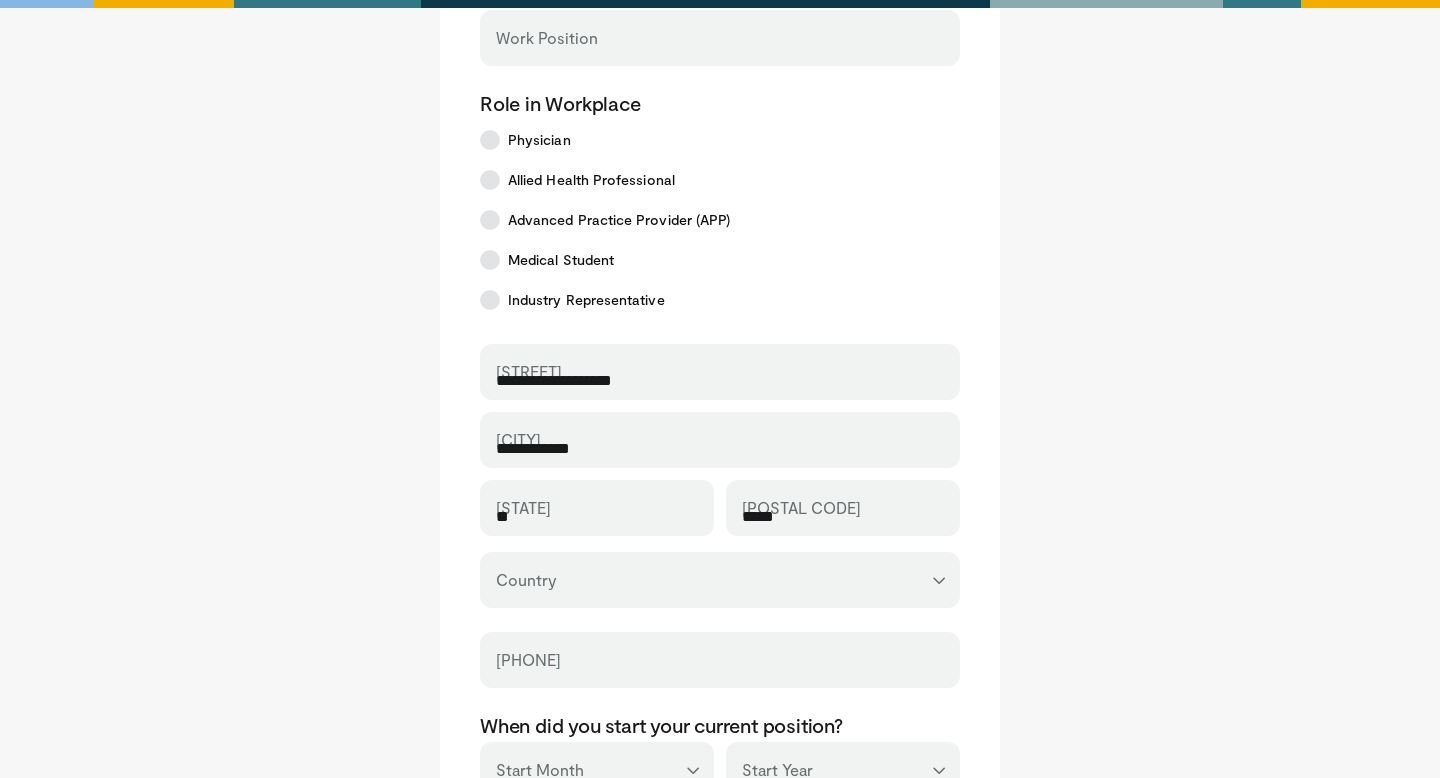 select on "**" 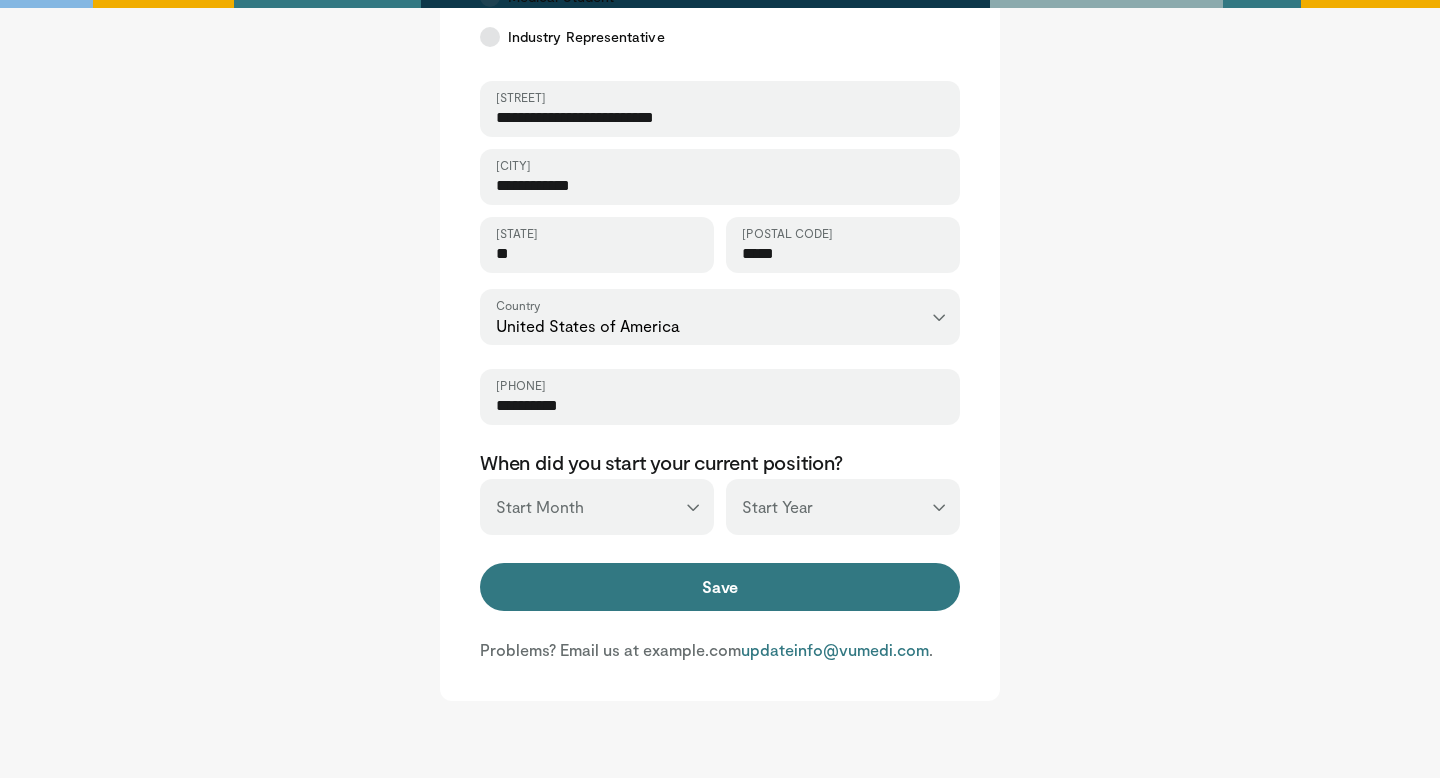 scroll, scrollTop: 713, scrollLeft: 0, axis: vertical 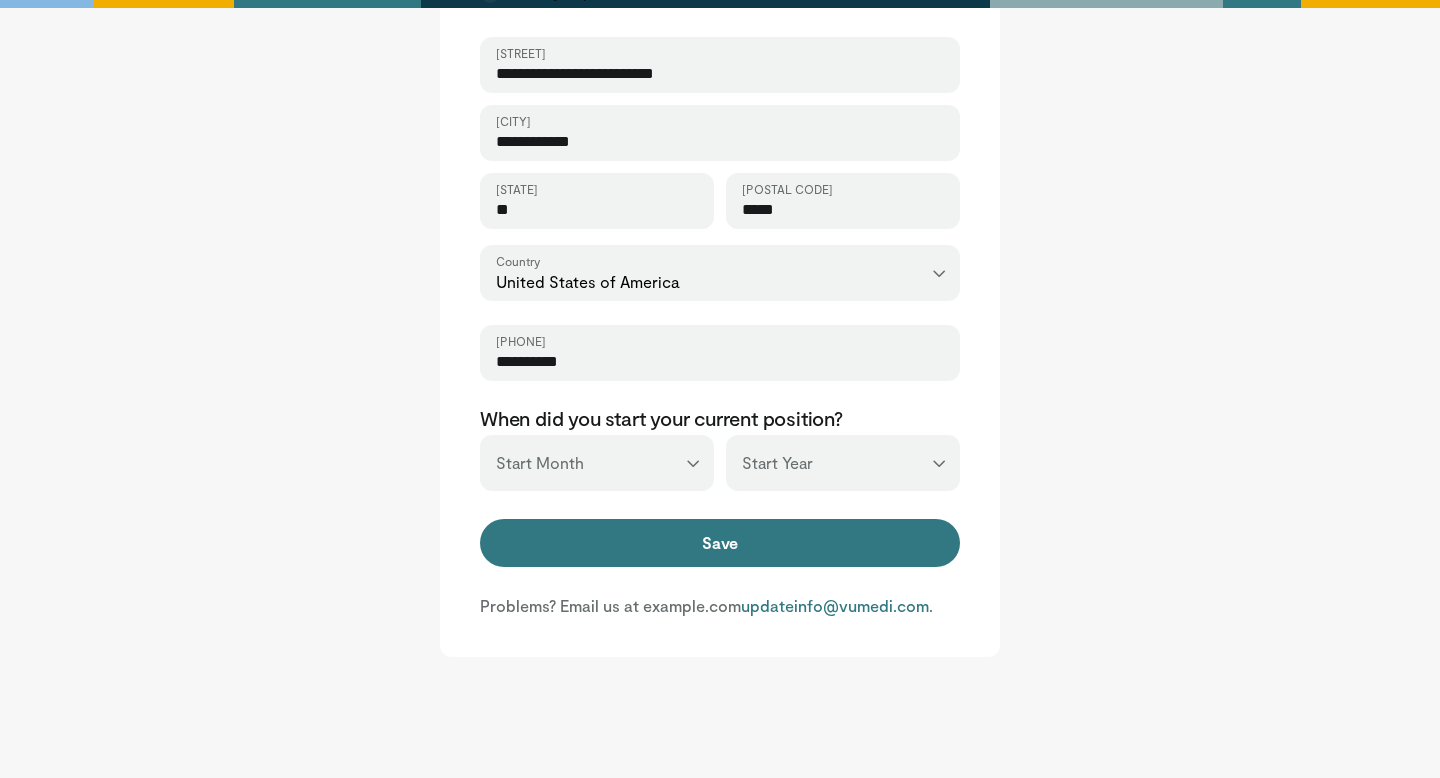 type on "**********" 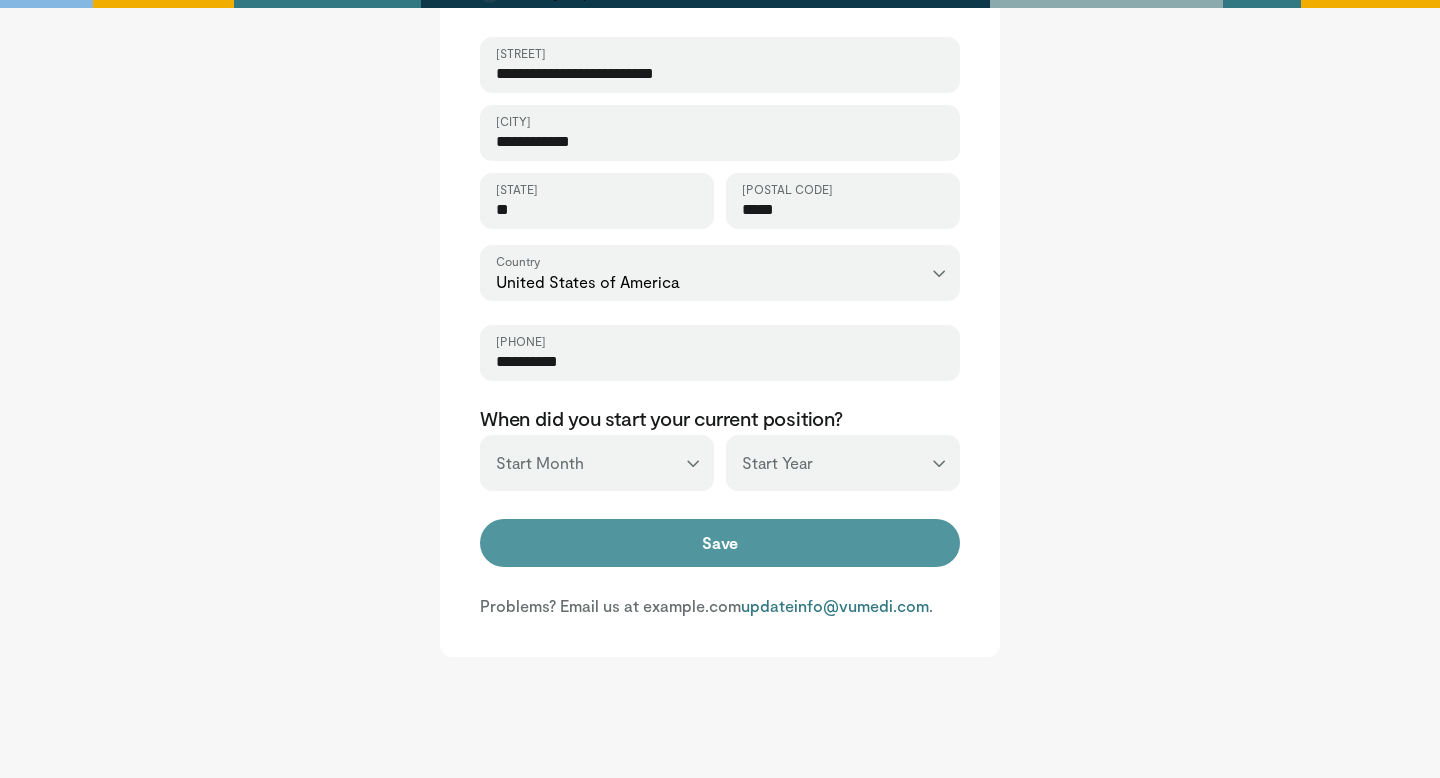 click on "Save" at bounding box center (720, 543) 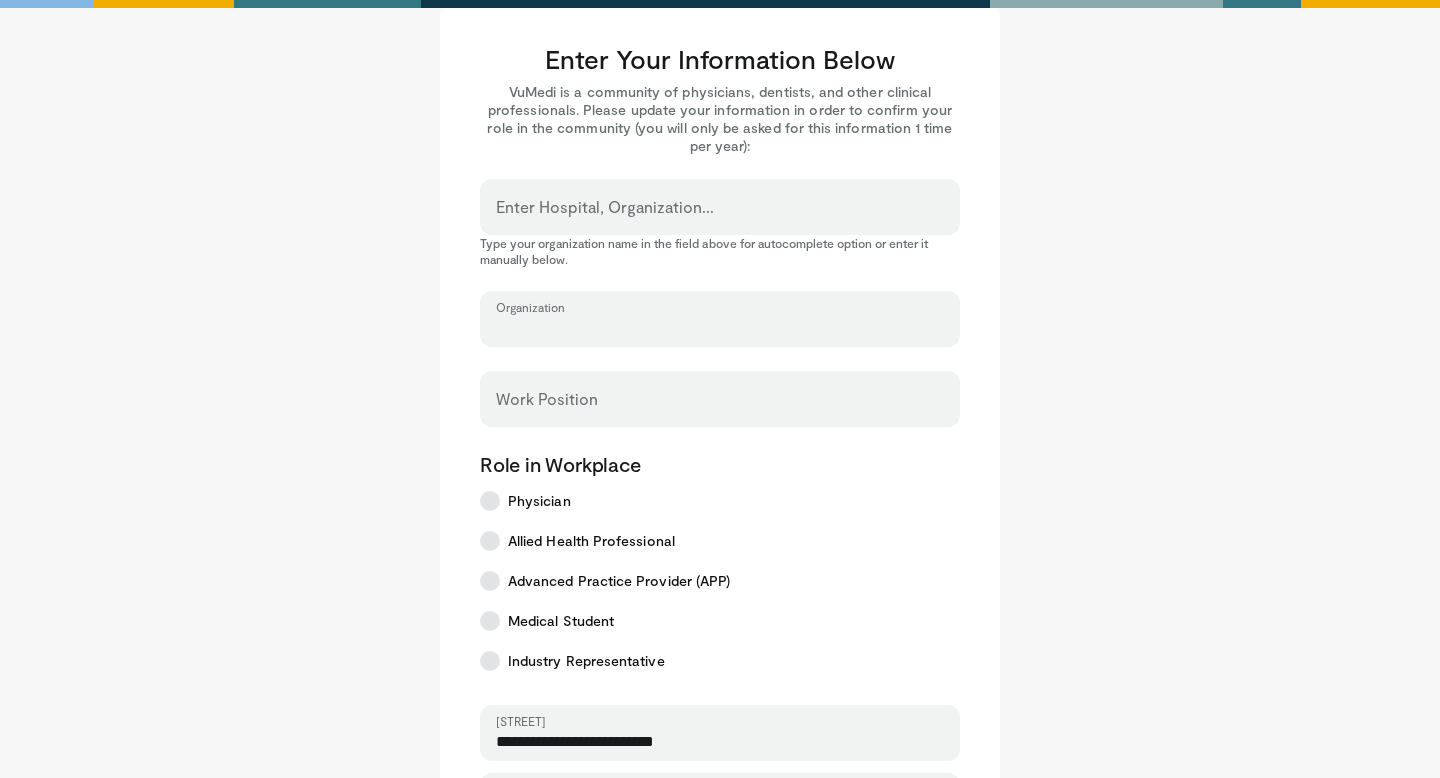 scroll, scrollTop: 0, scrollLeft: 0, axis: both 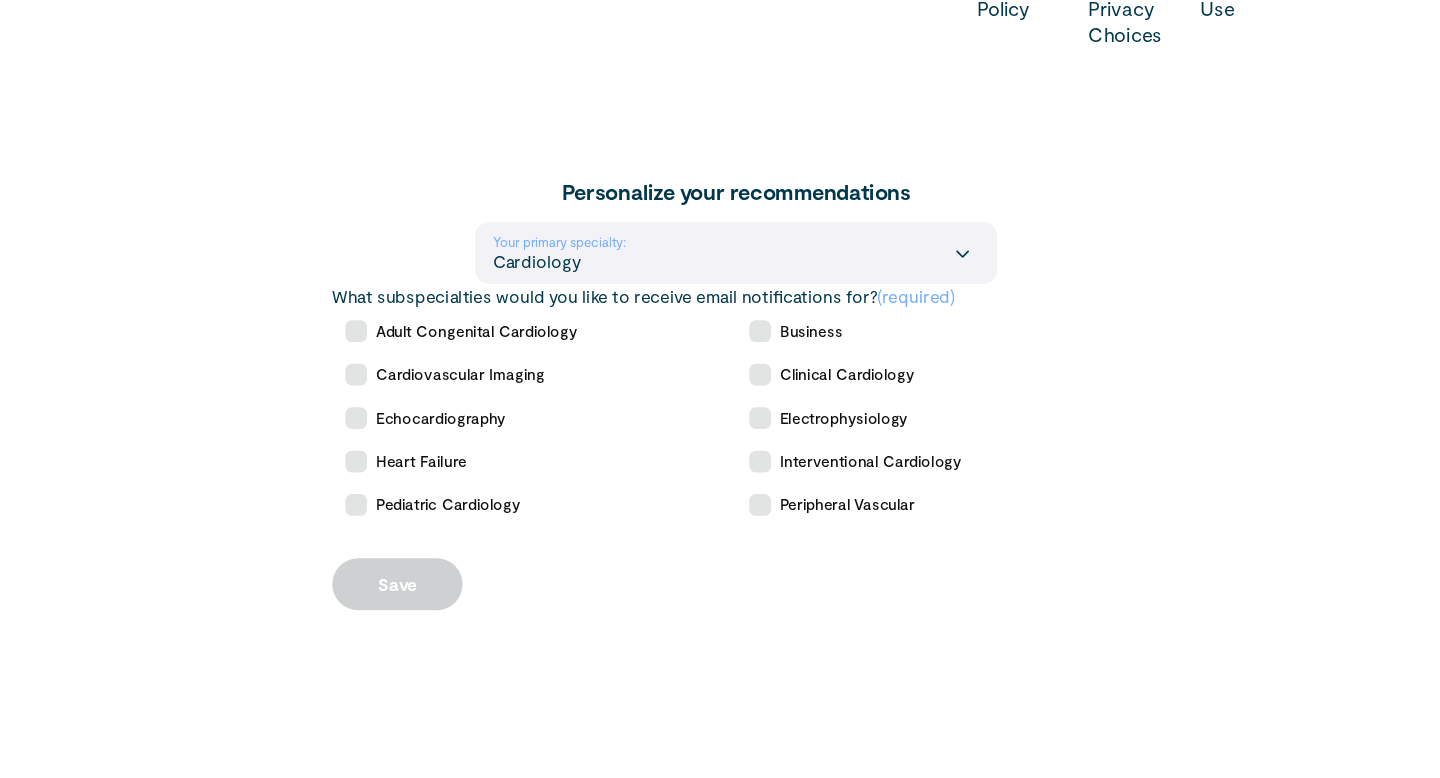 click on "About Us
|
Careers
|
Partners
|
Download the iOS App
|
Log In
Log In
Menu
Interested in an industry partnership?
contact ↗
Interested in contributing educational content?
contact ↗
General inquiries?
contact ↗
Home
About Us
Careers
Partners
Login
Contact
LinkedIn" at bounding box center [720, -1211] 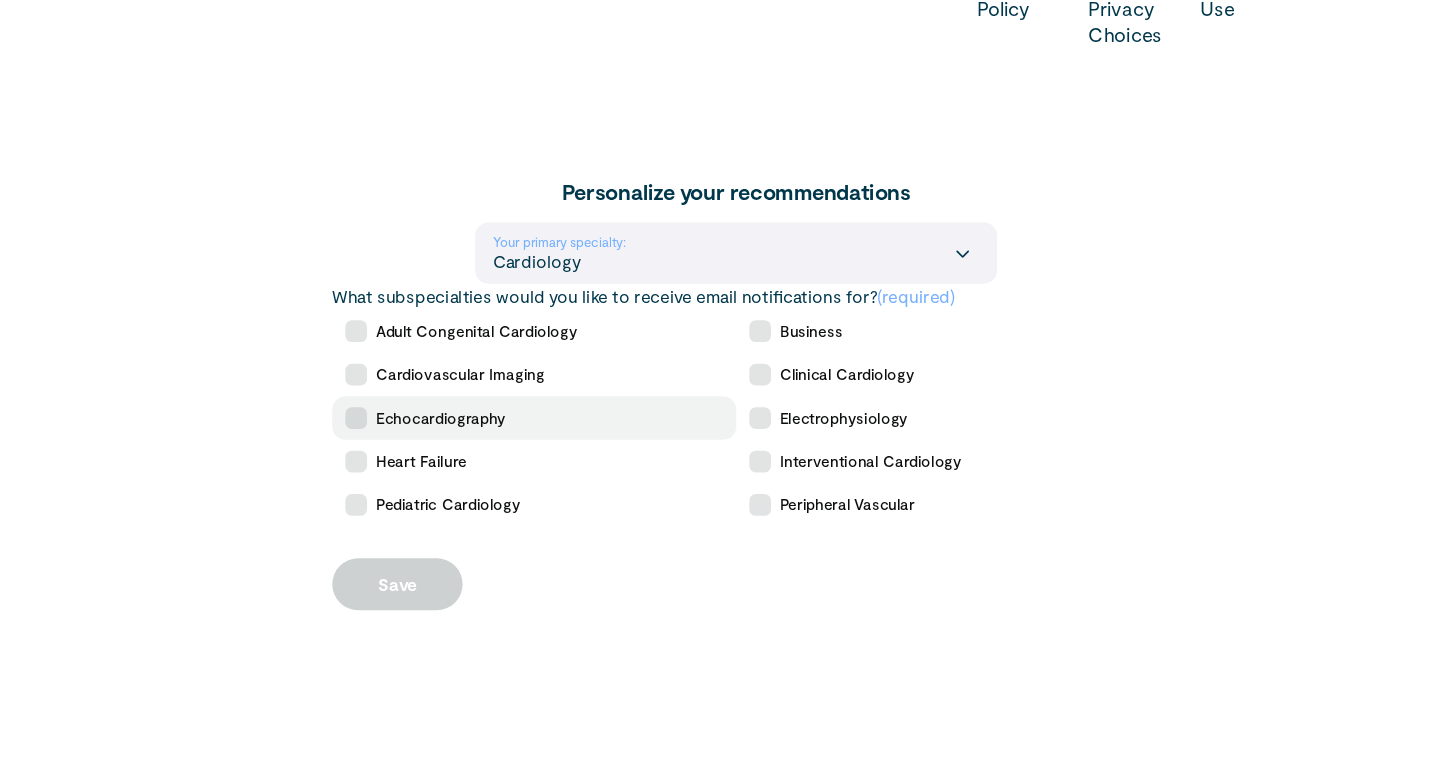 click at bounding box center [370, 446] 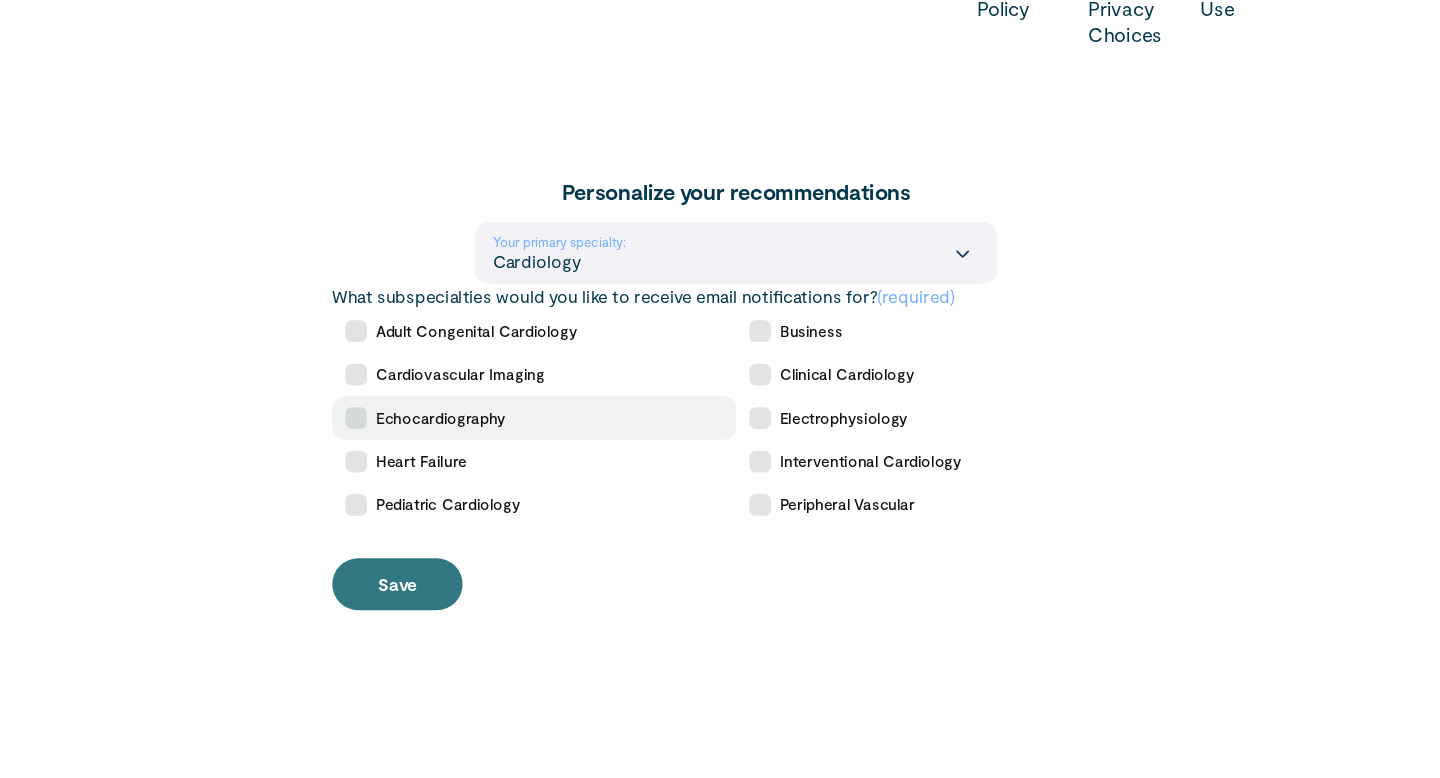 click at bounding box center [370, 446] 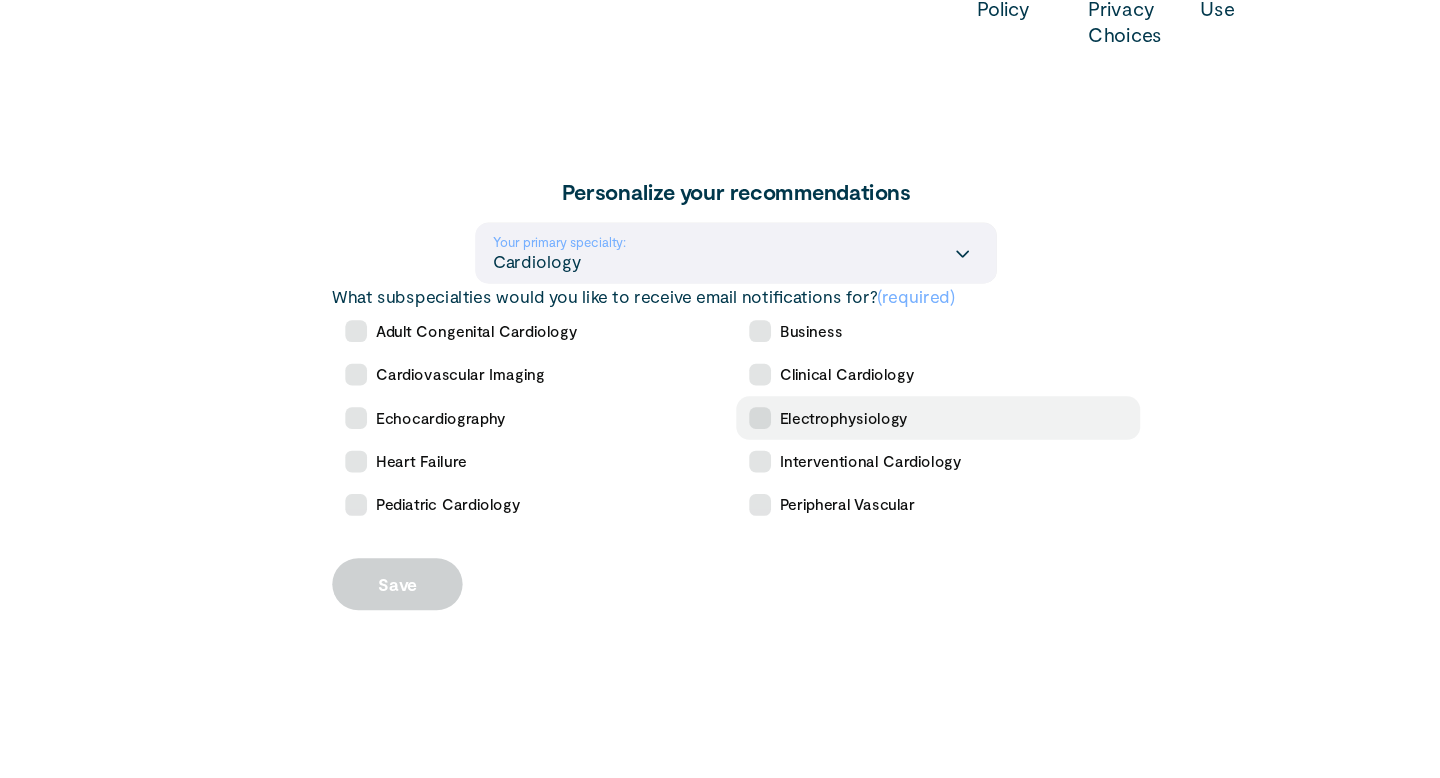 click on "Electrophysiology" at bounding box center (906, 446) 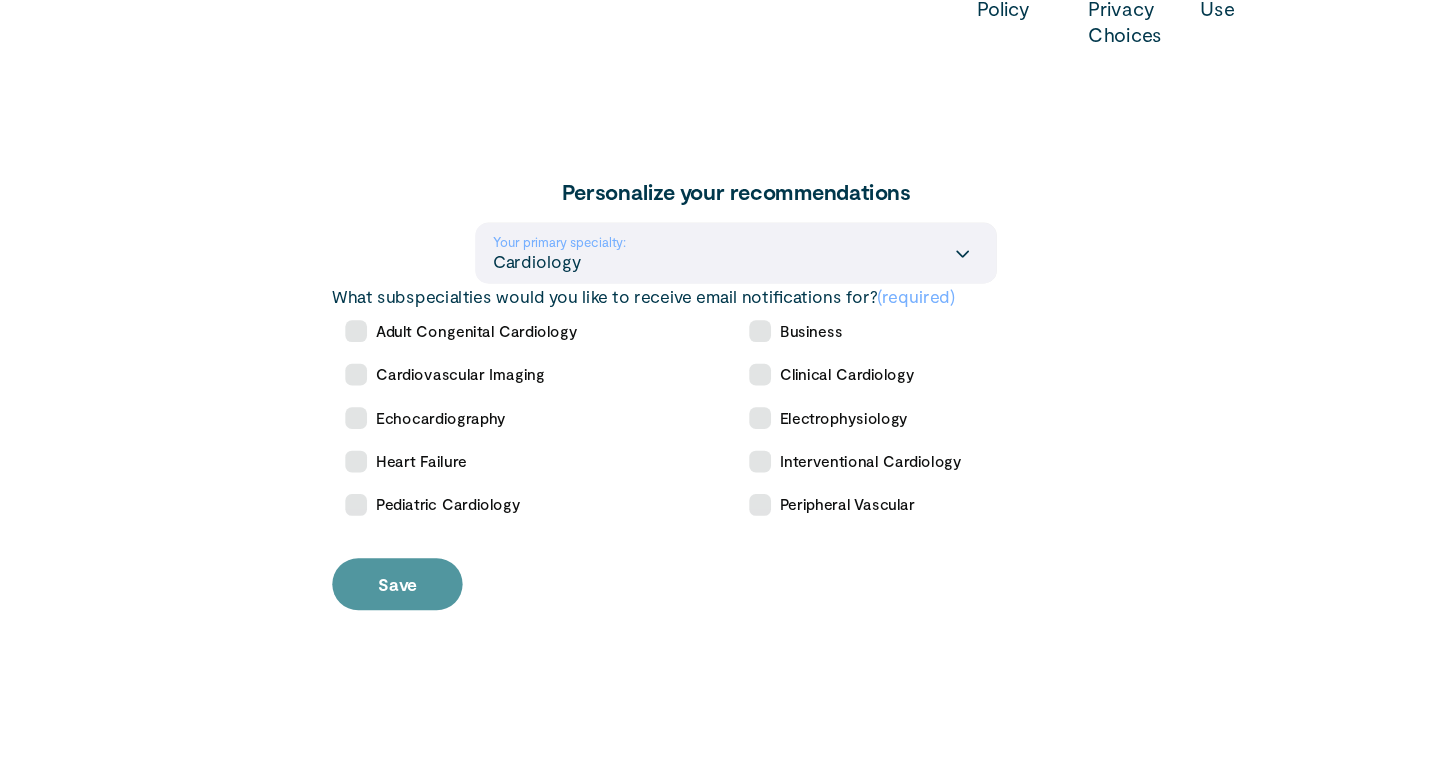 click on "Save" at bounding box center [408, 599] 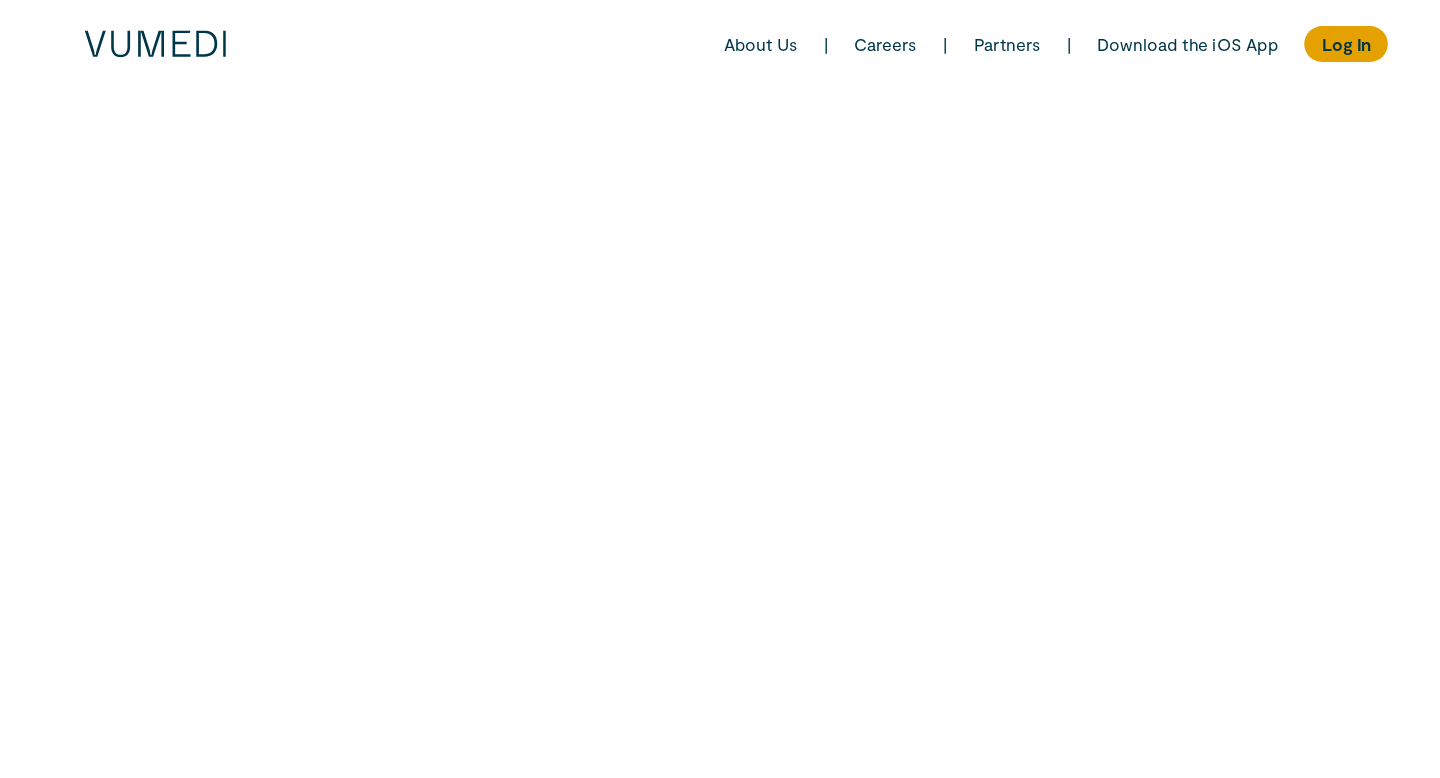scroll, scrollTop: 0, scrollLeft: 0, axis: both 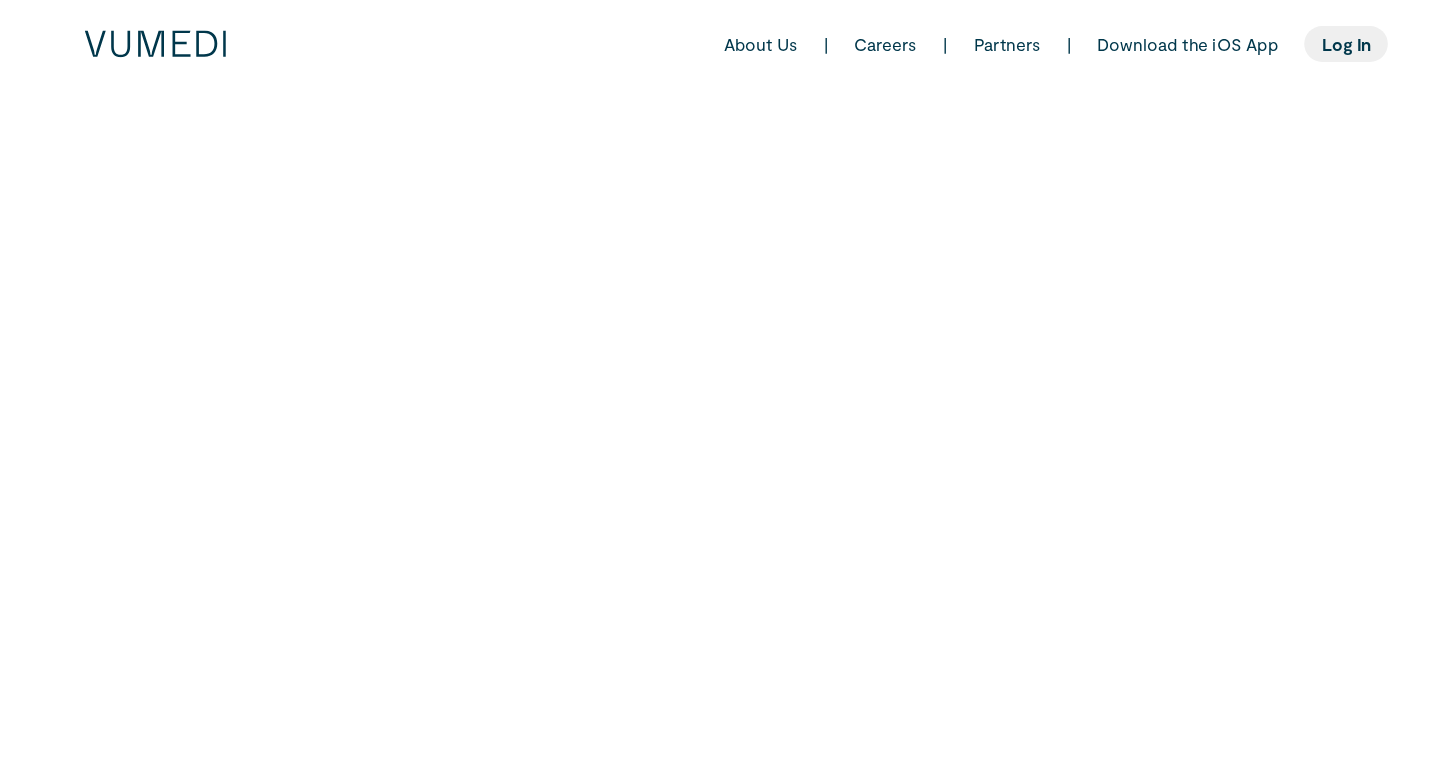 click on "Log In" at bounding box center (1281, 40) 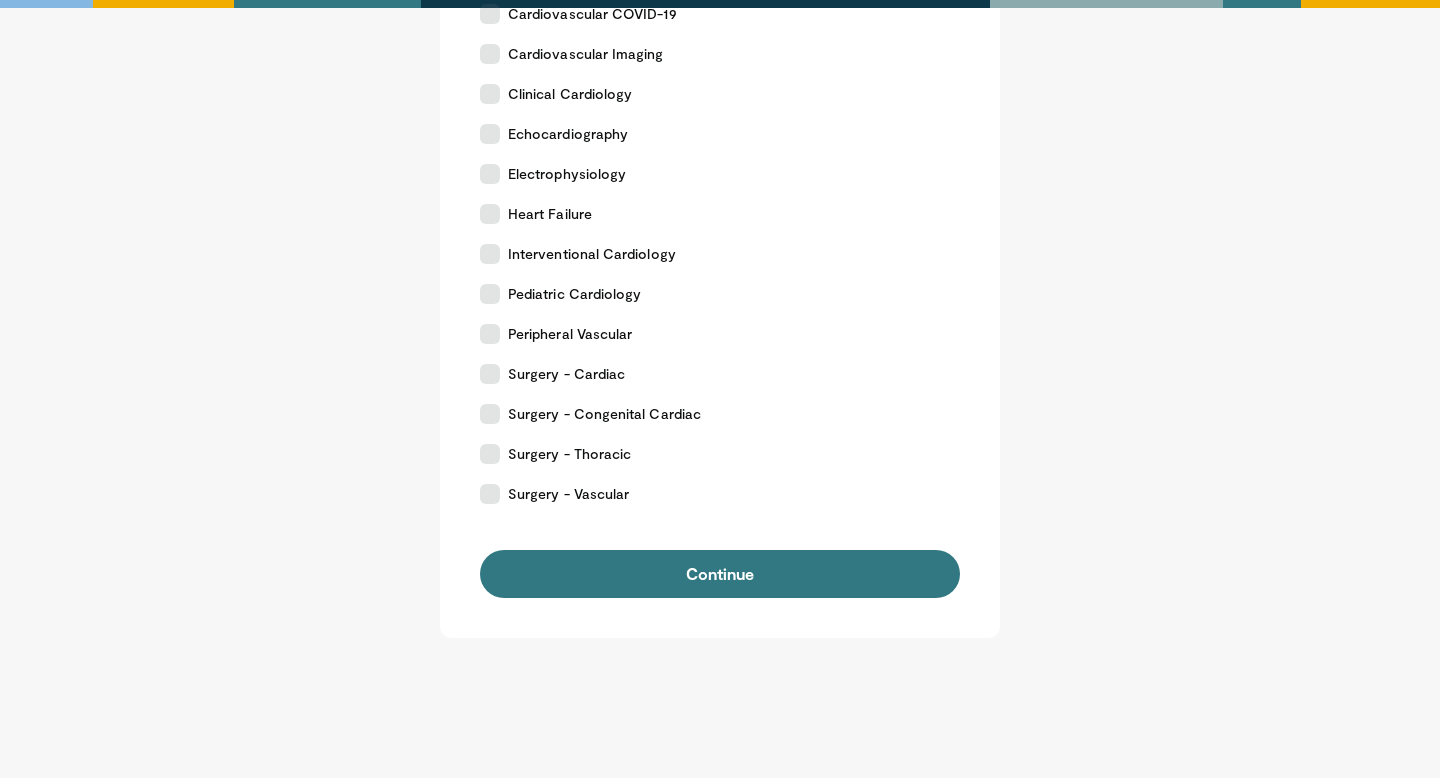 scroll, scrollTop: 580, scrollLeft: 0, axis: vertical 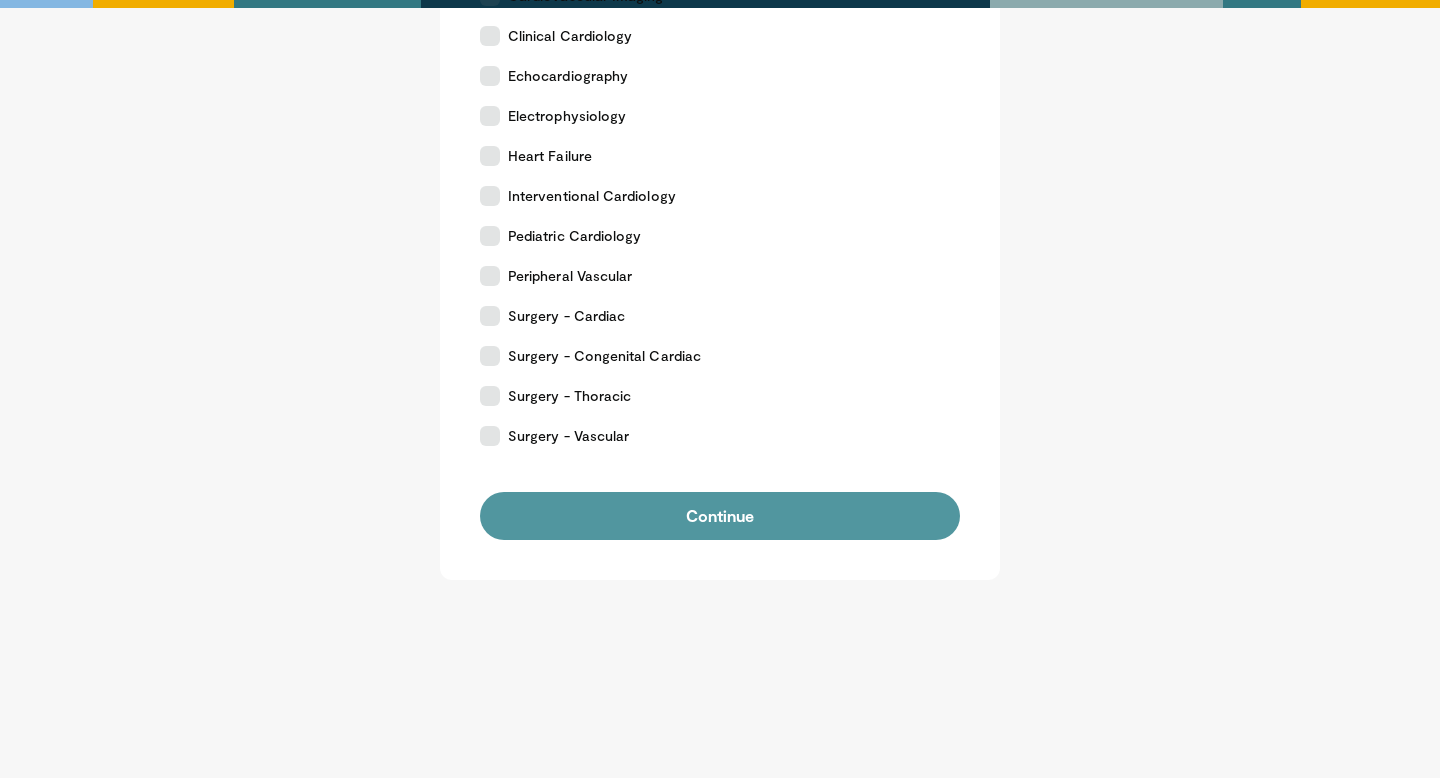 click on "Continue" at bounding box center [720, 516] 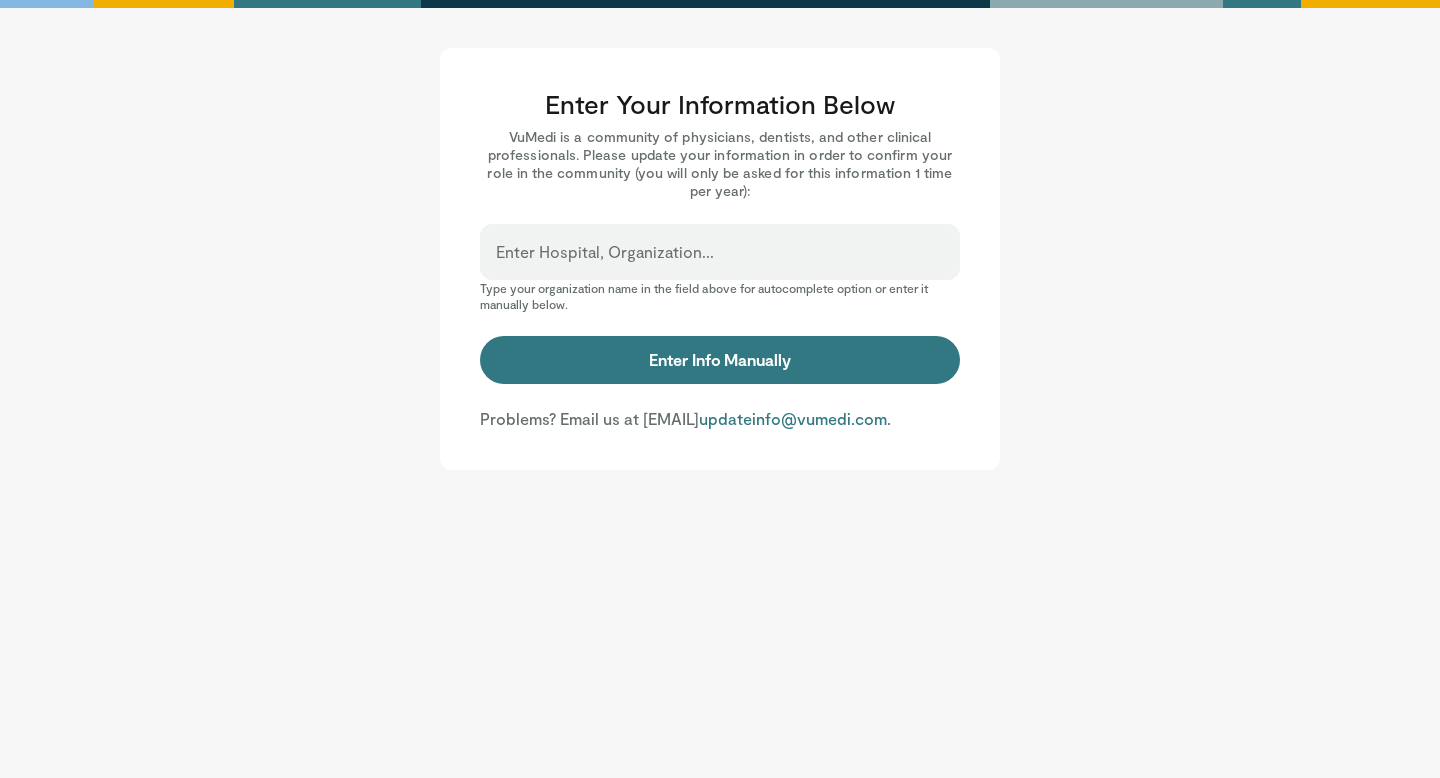 scroll, scrollTop: 0, scrollLeft: 0, axis: both 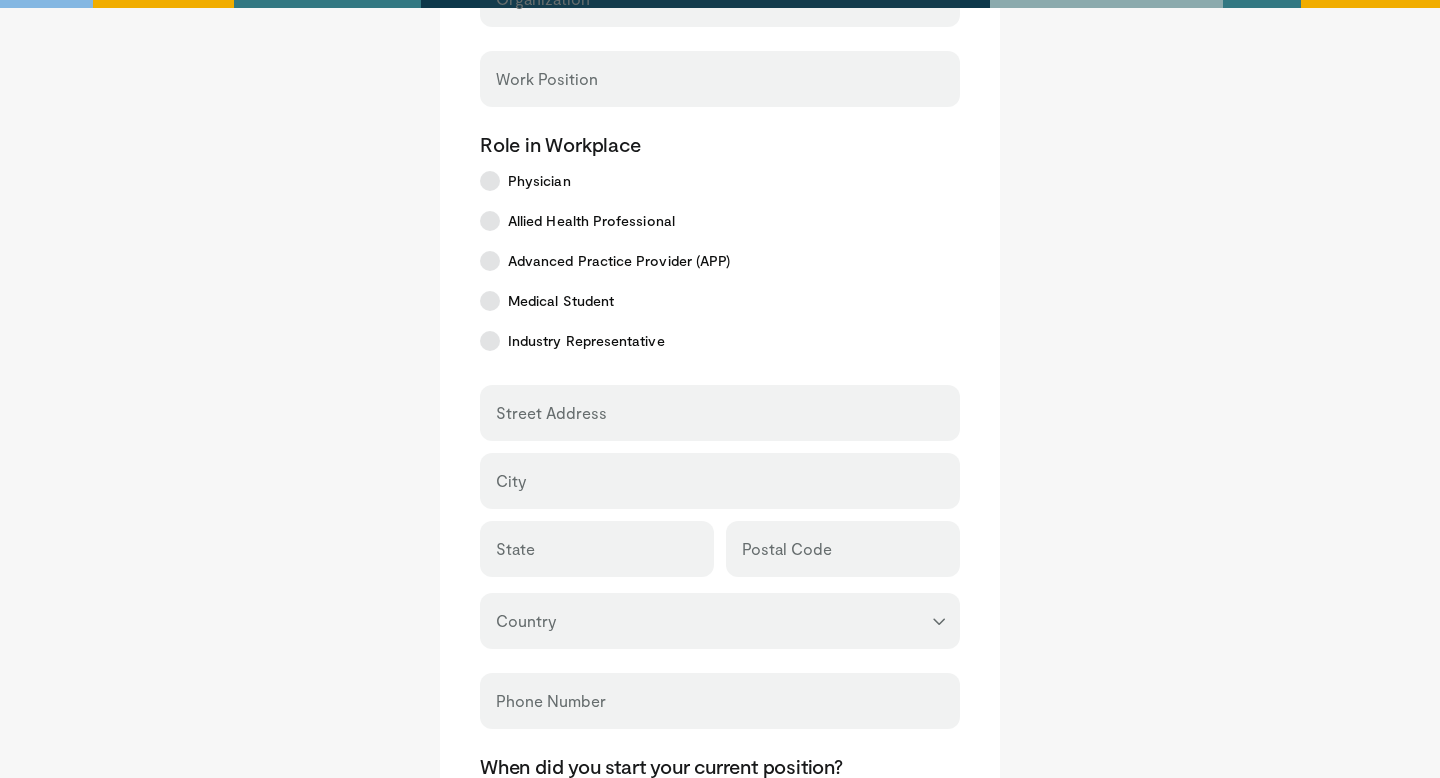 click on "Role in Workplace" at bounding box center (720, 144) 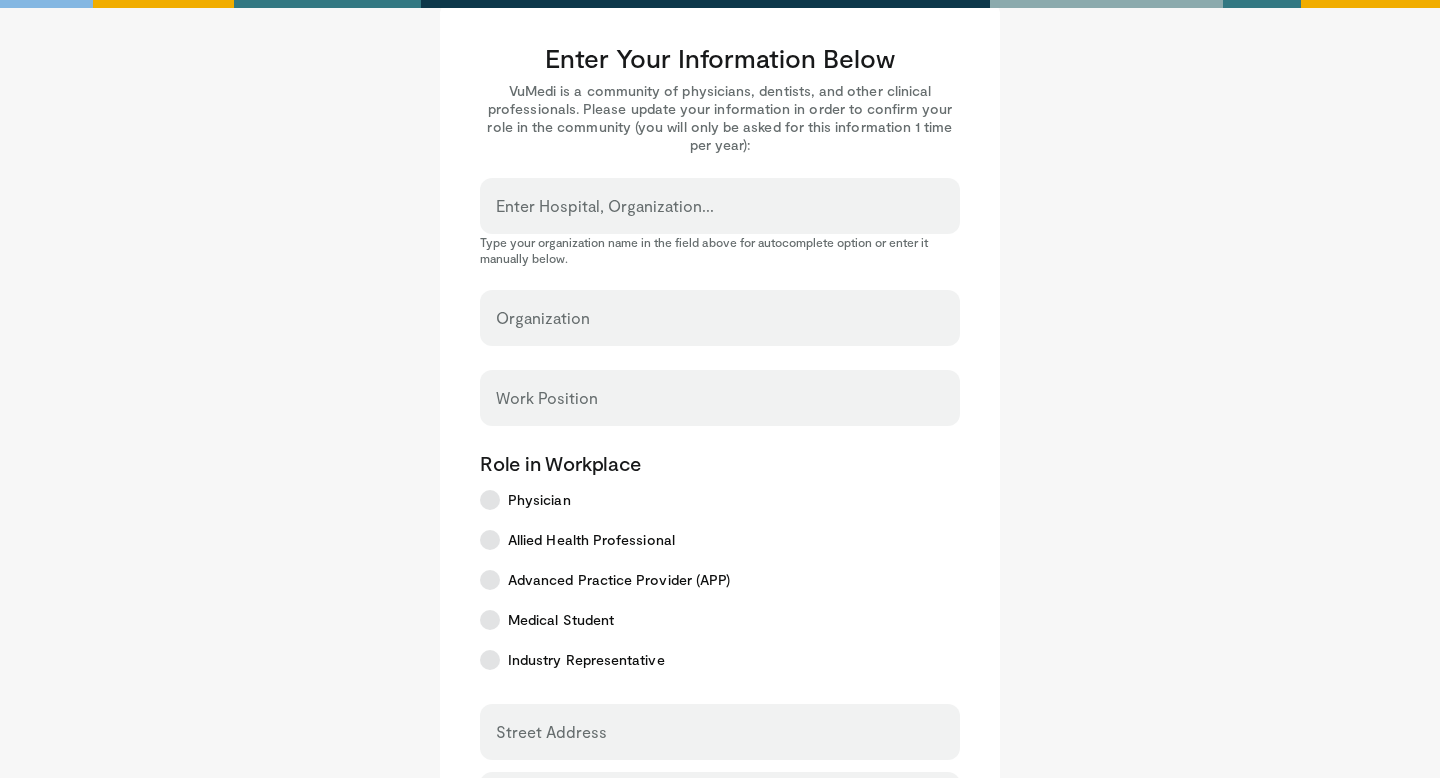 scroll, scrollTop: 47, scrollLeft: 0, axis: vertical 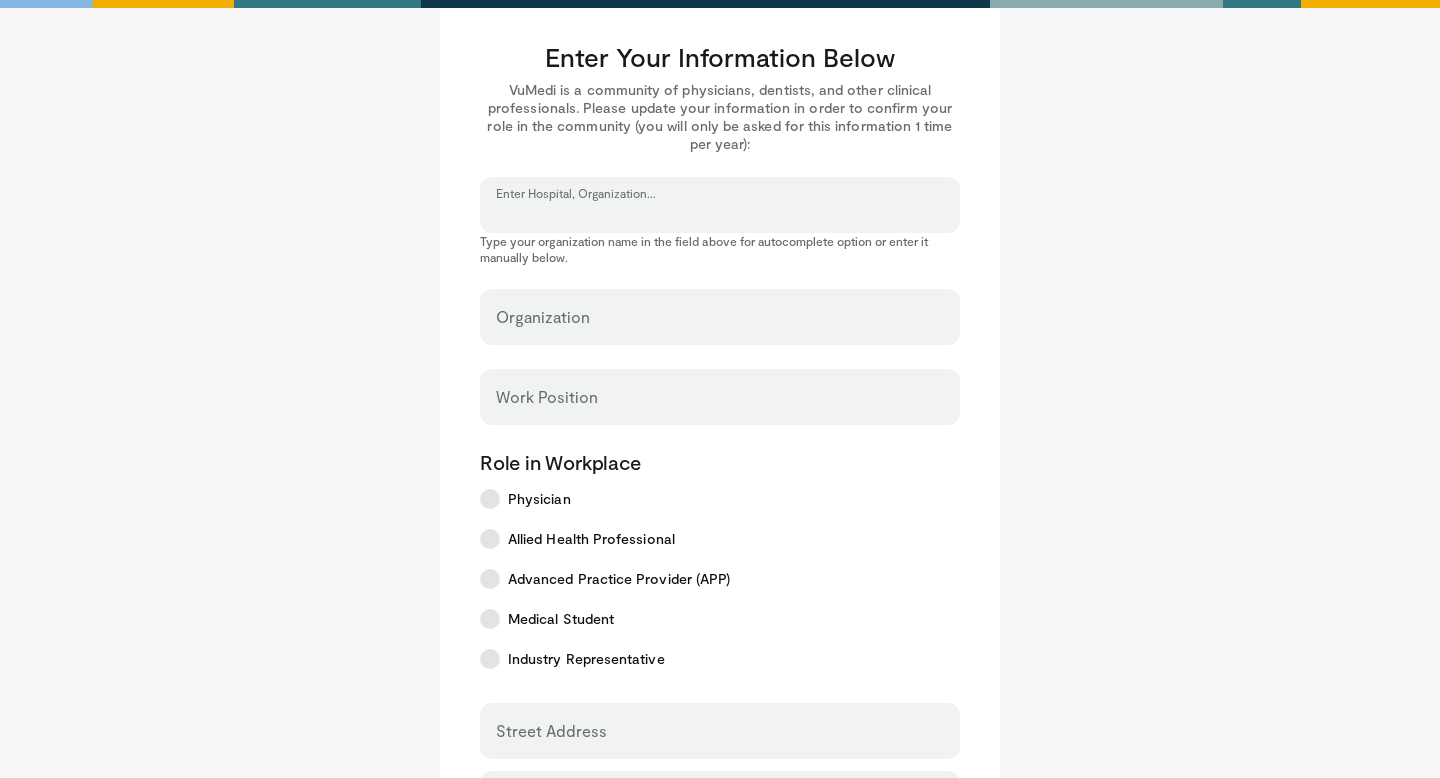 click on "Enter Hospital, Organization..." at bounding box center [720, 214] 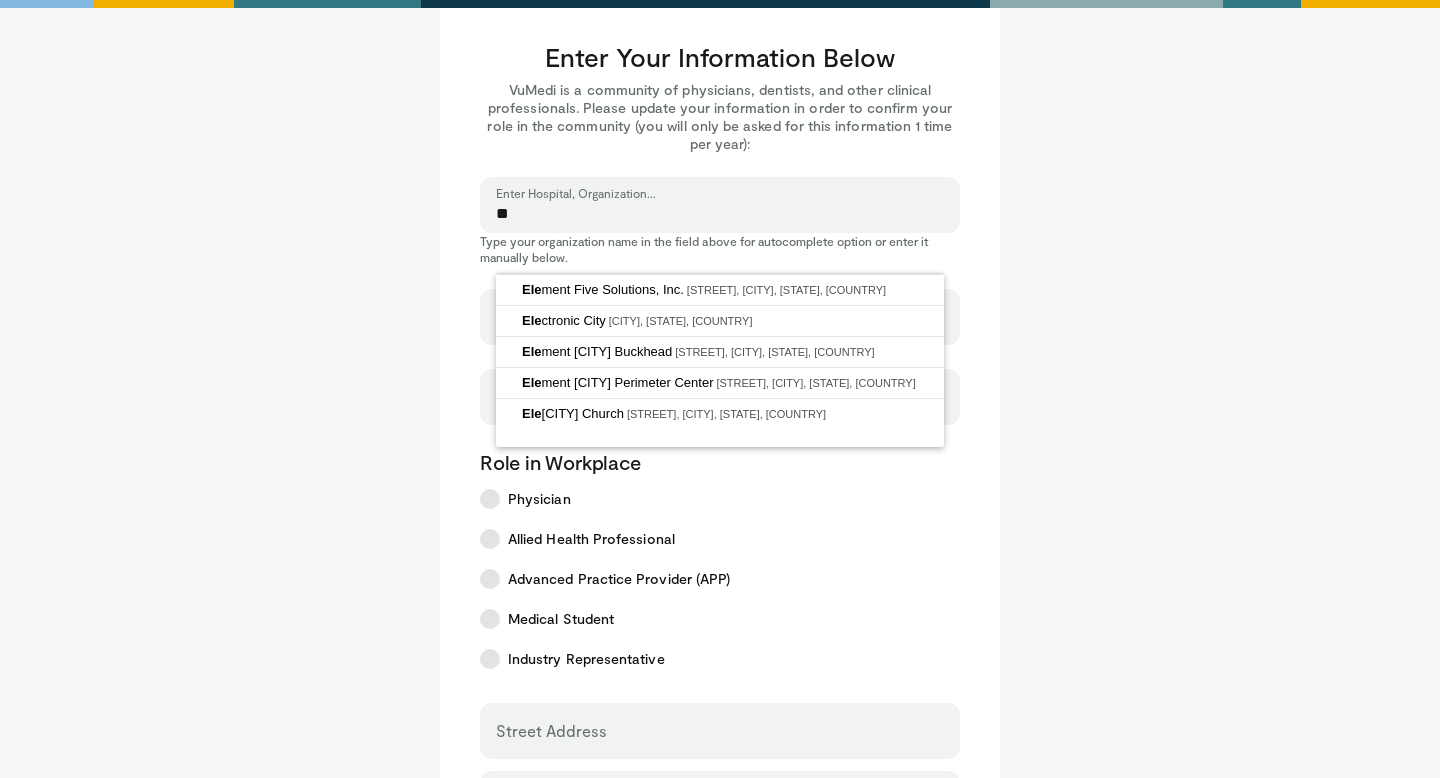 type on "*" 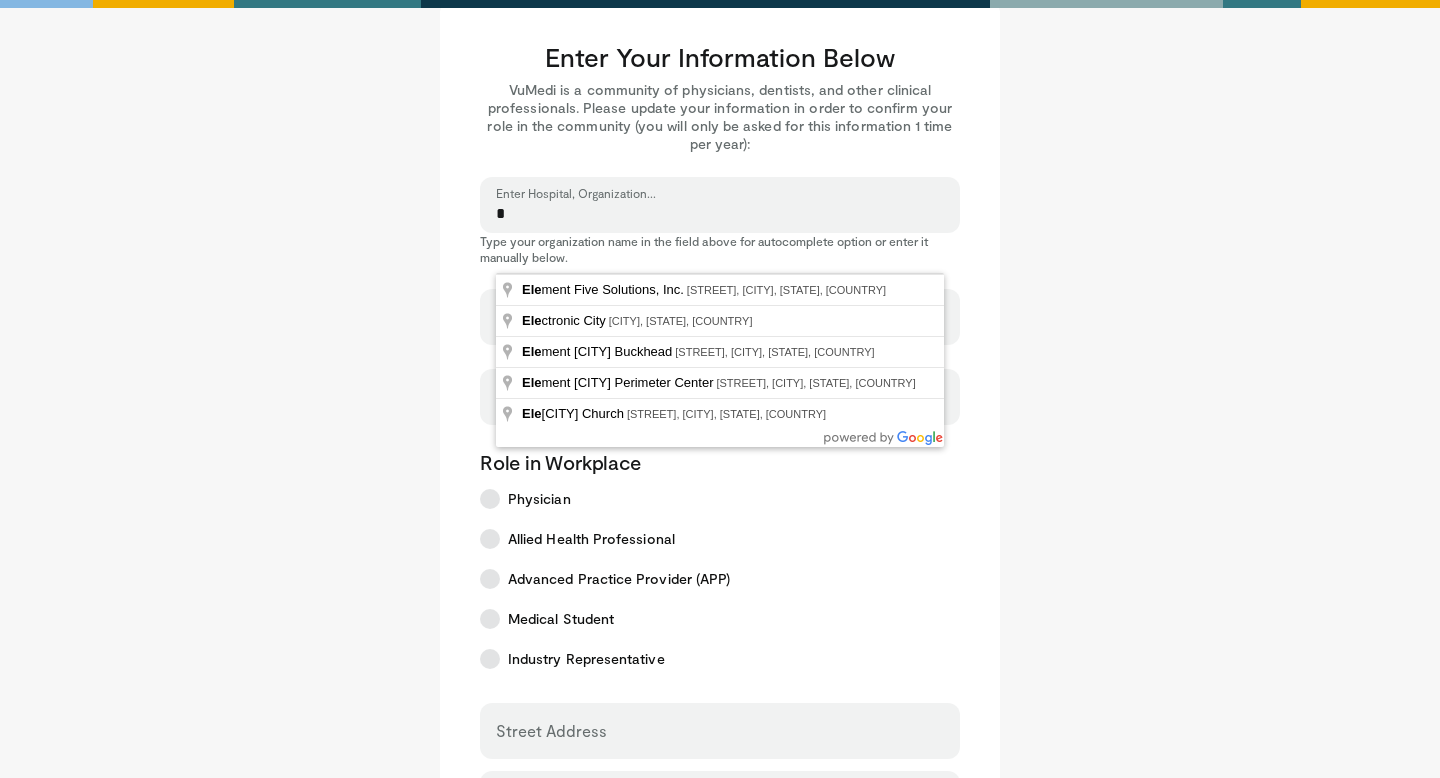 type 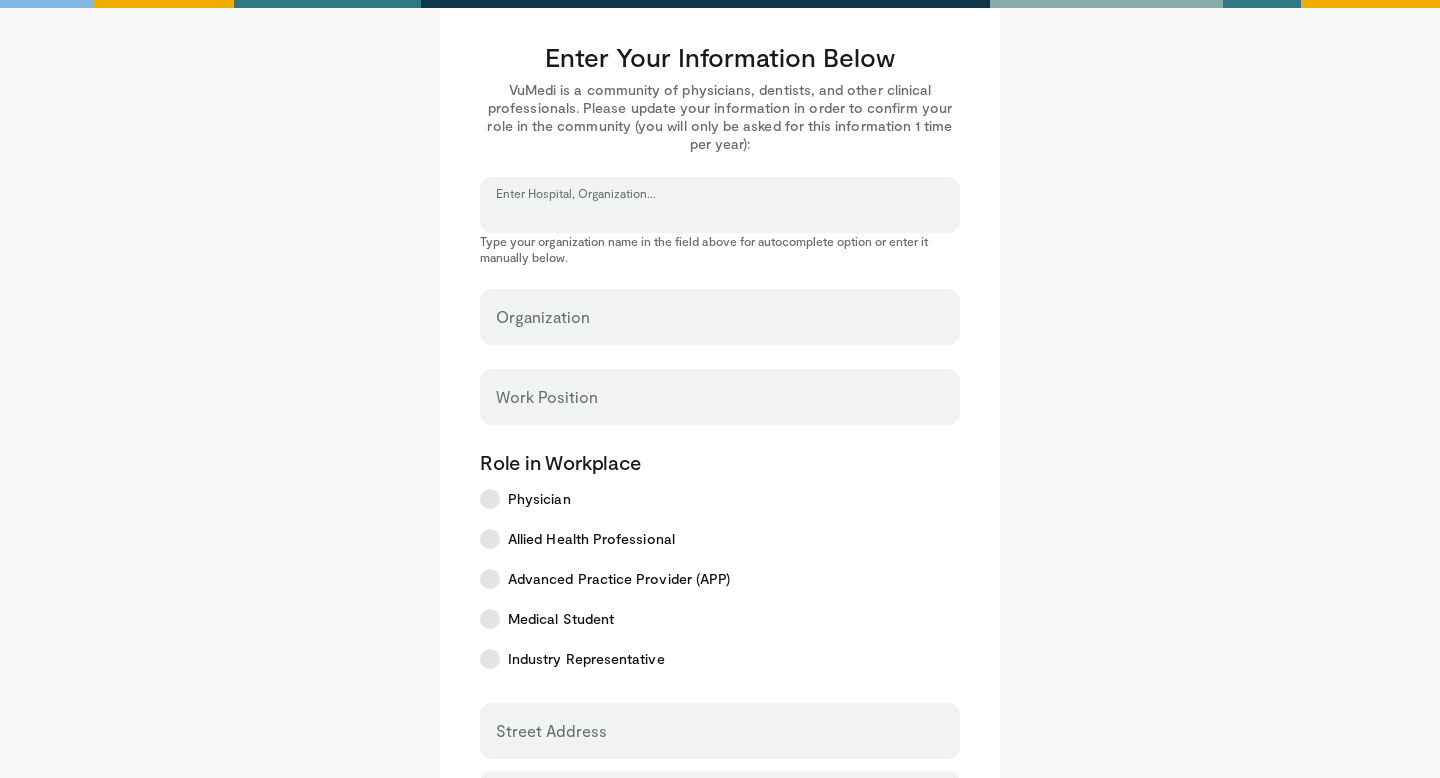 scroll, scrollTop: 0, scrollLeft: 0, axis: both 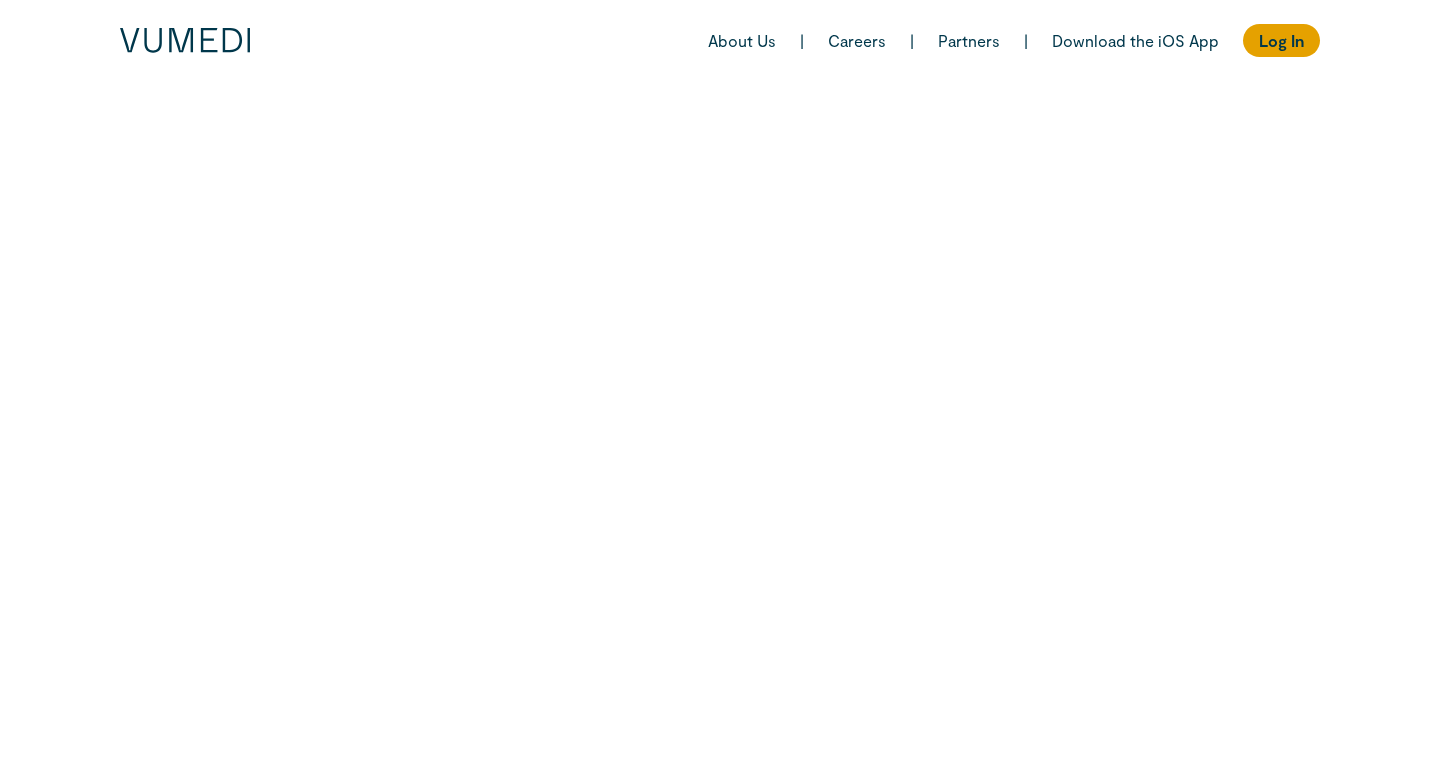 click on "About Us
|
Careers
|
Partners
|
Download the iOS App
|
Log In" at bounding box center [963, 40] 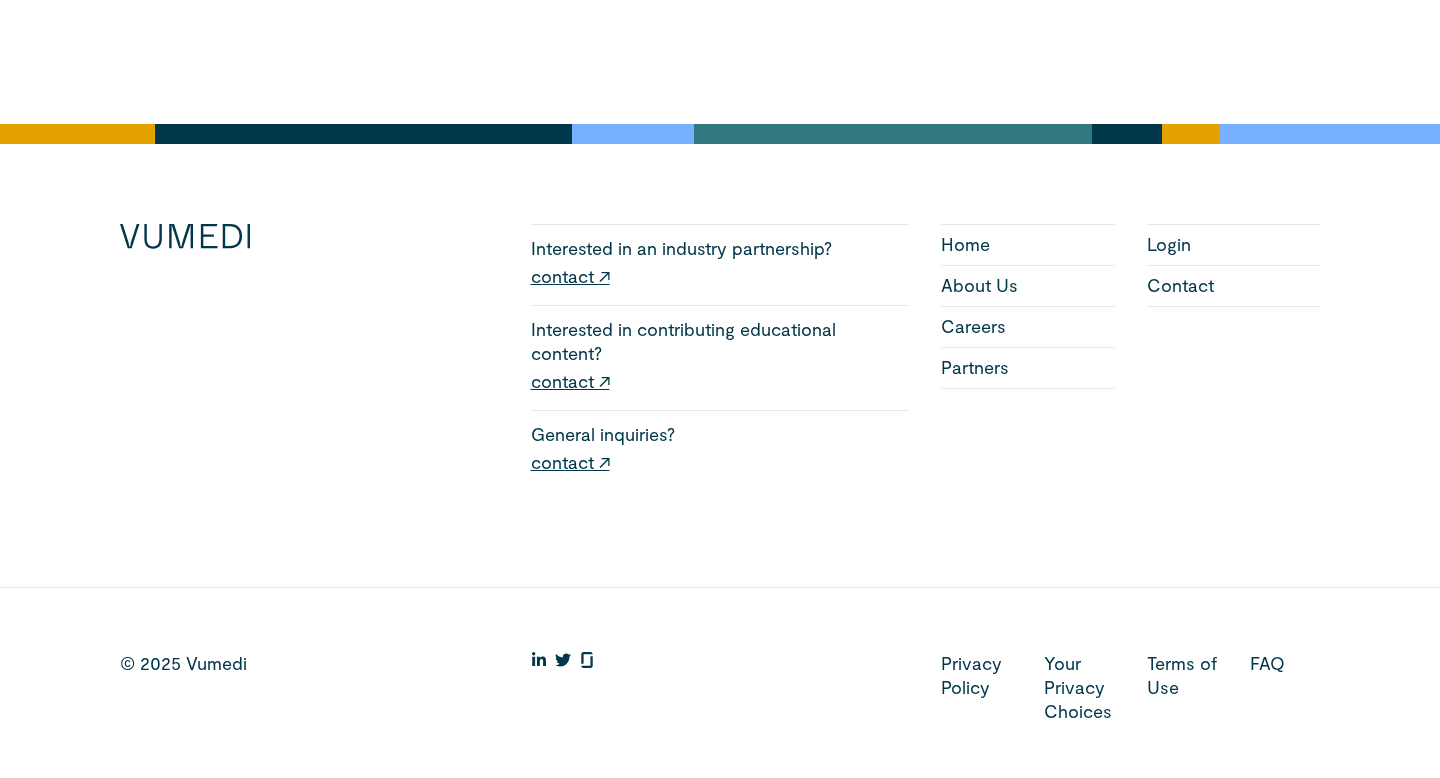 scroll, scrollTop: 2775, scrollLeft: 0, axis: vertical 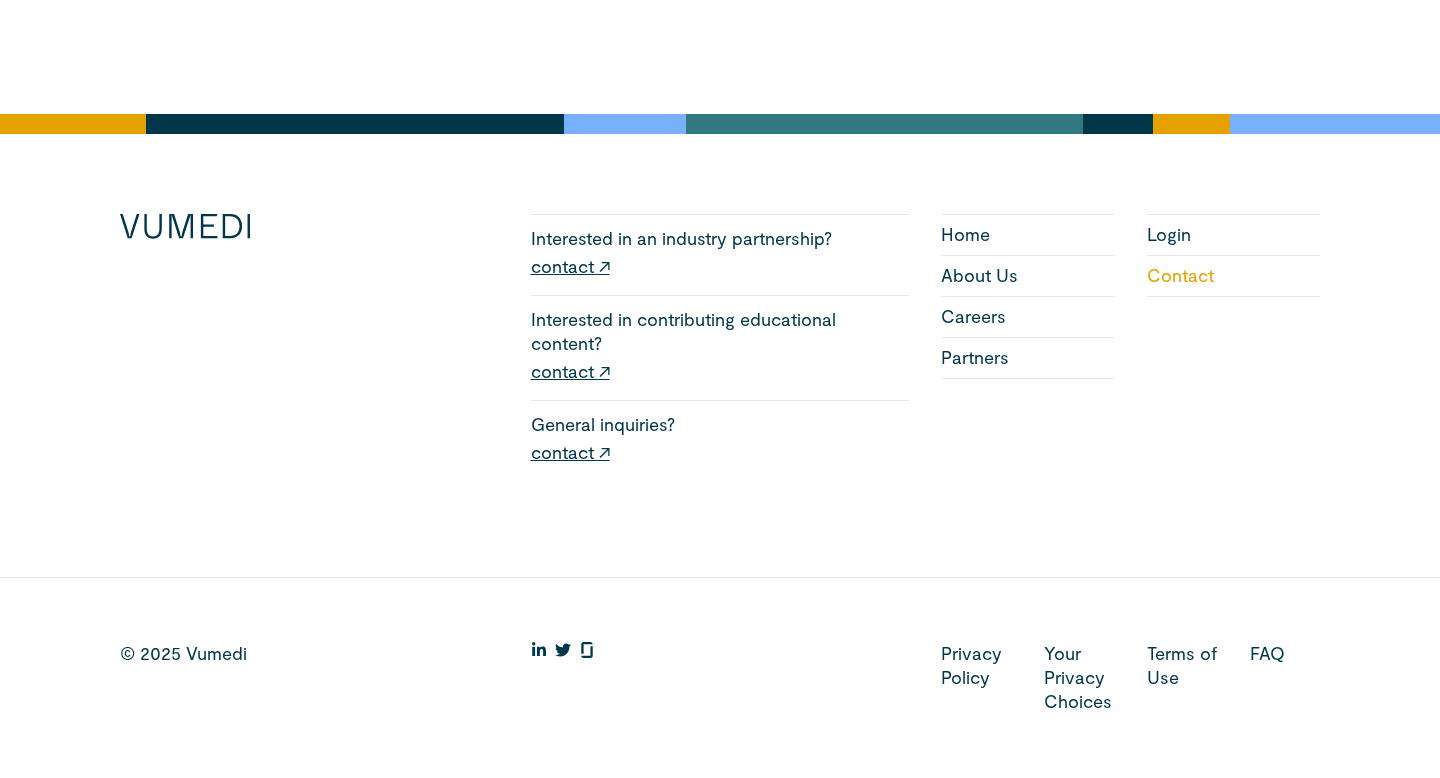 click on "Contact" at bounding box center [1180, 275] 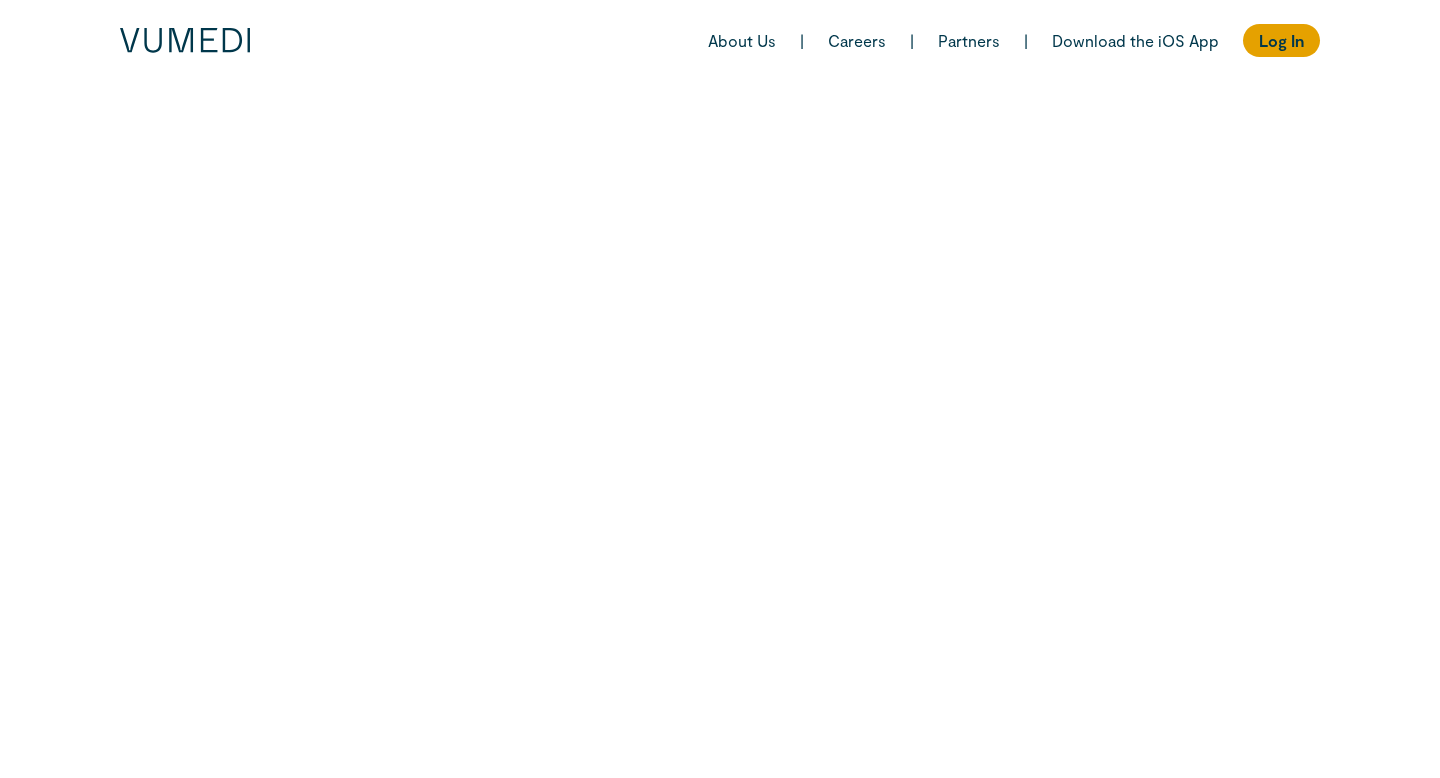 scroll, scrollTop: 0, scrollLeft: 0, axis: both 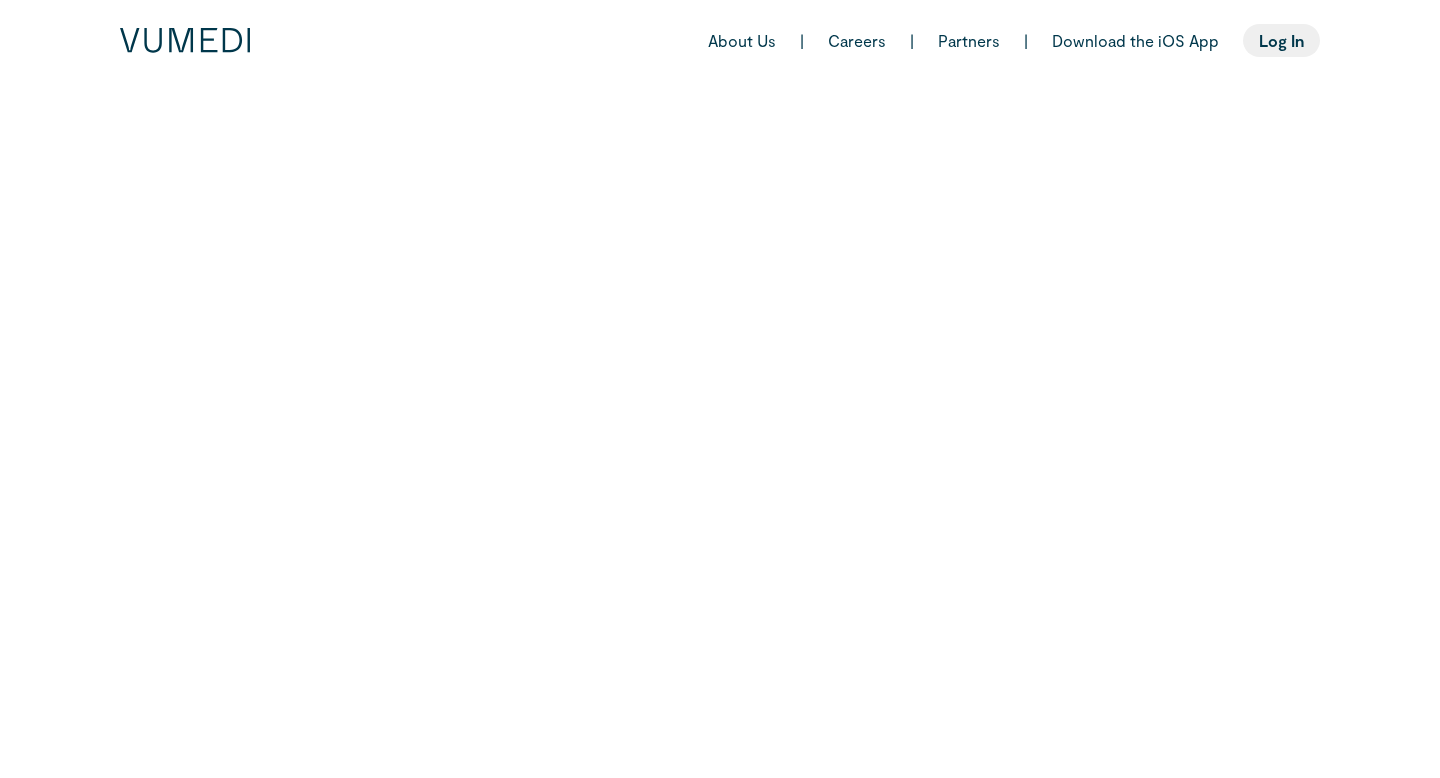 click on "Log In" at bounding box center (1281, 40) 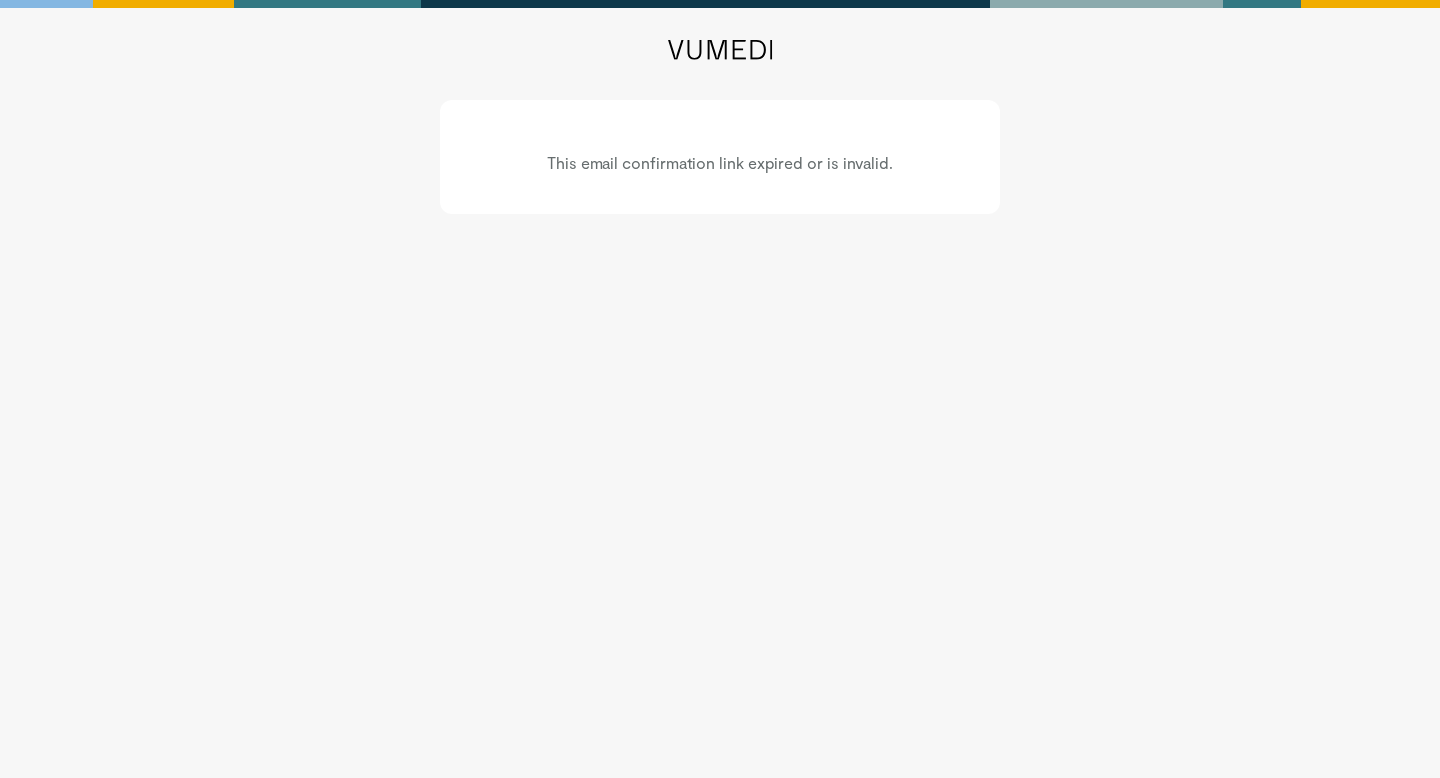 scroll, scrollTop: 0, scrollLeft: 0, axis: both 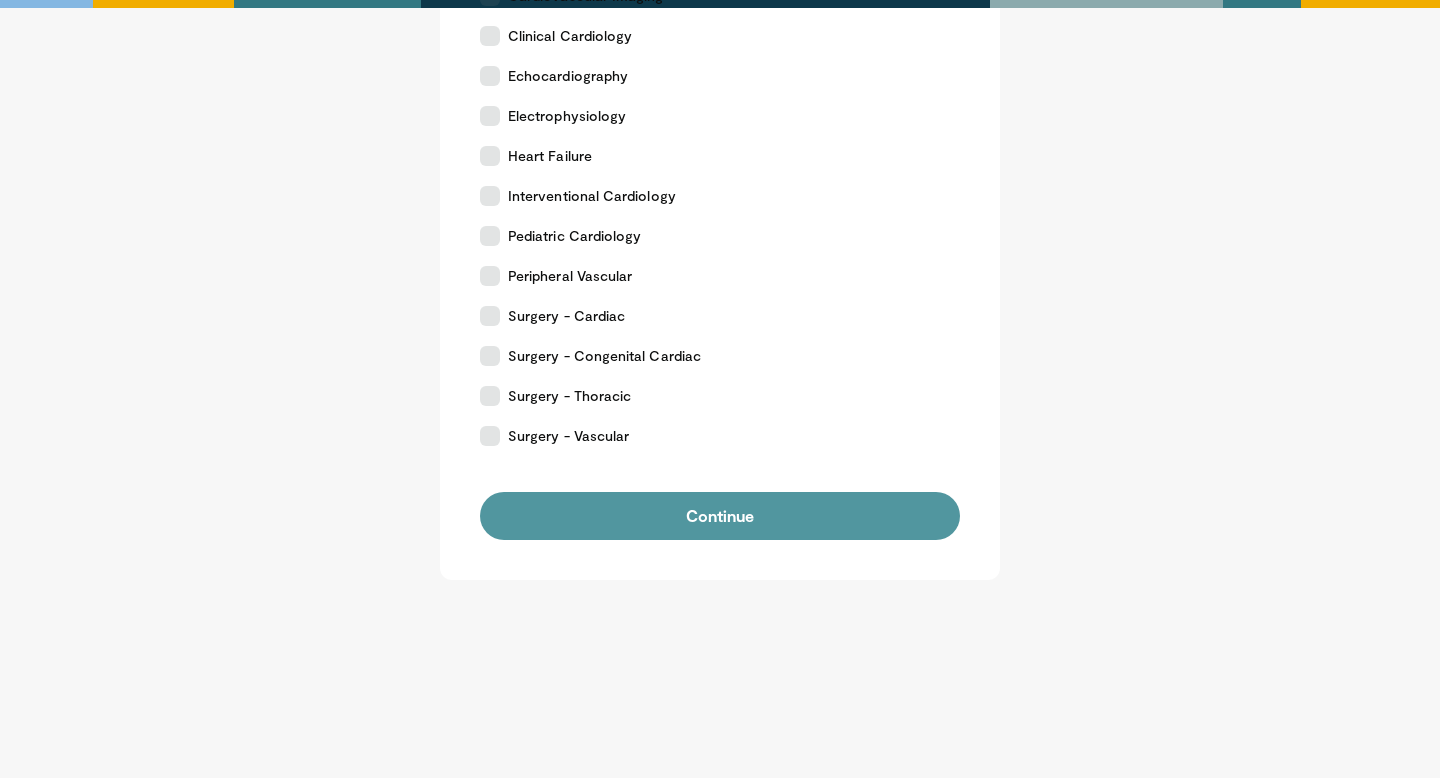 click on "Continue" at bounding box center (720, 516) 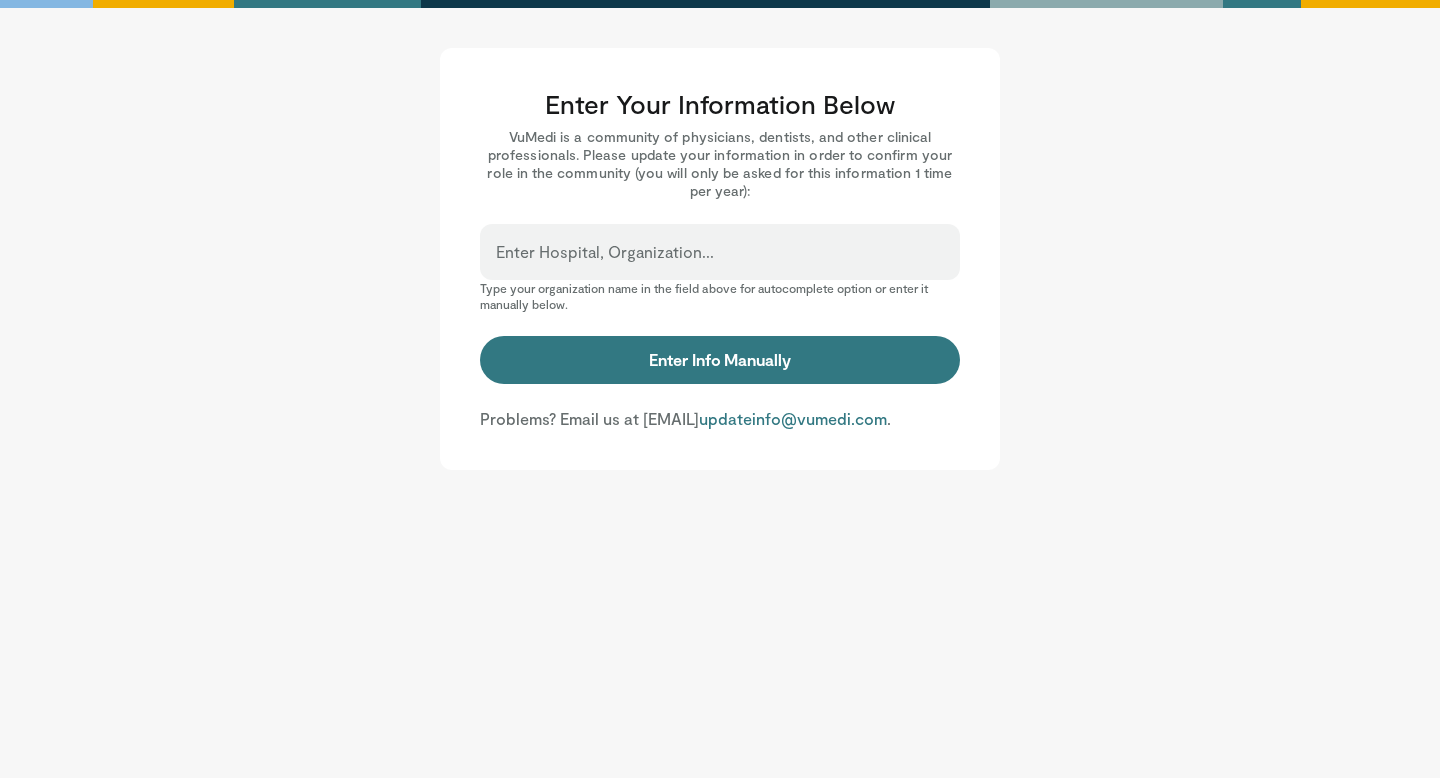scroll, scrollTop: 0, scrollLeft: 0, axis: both 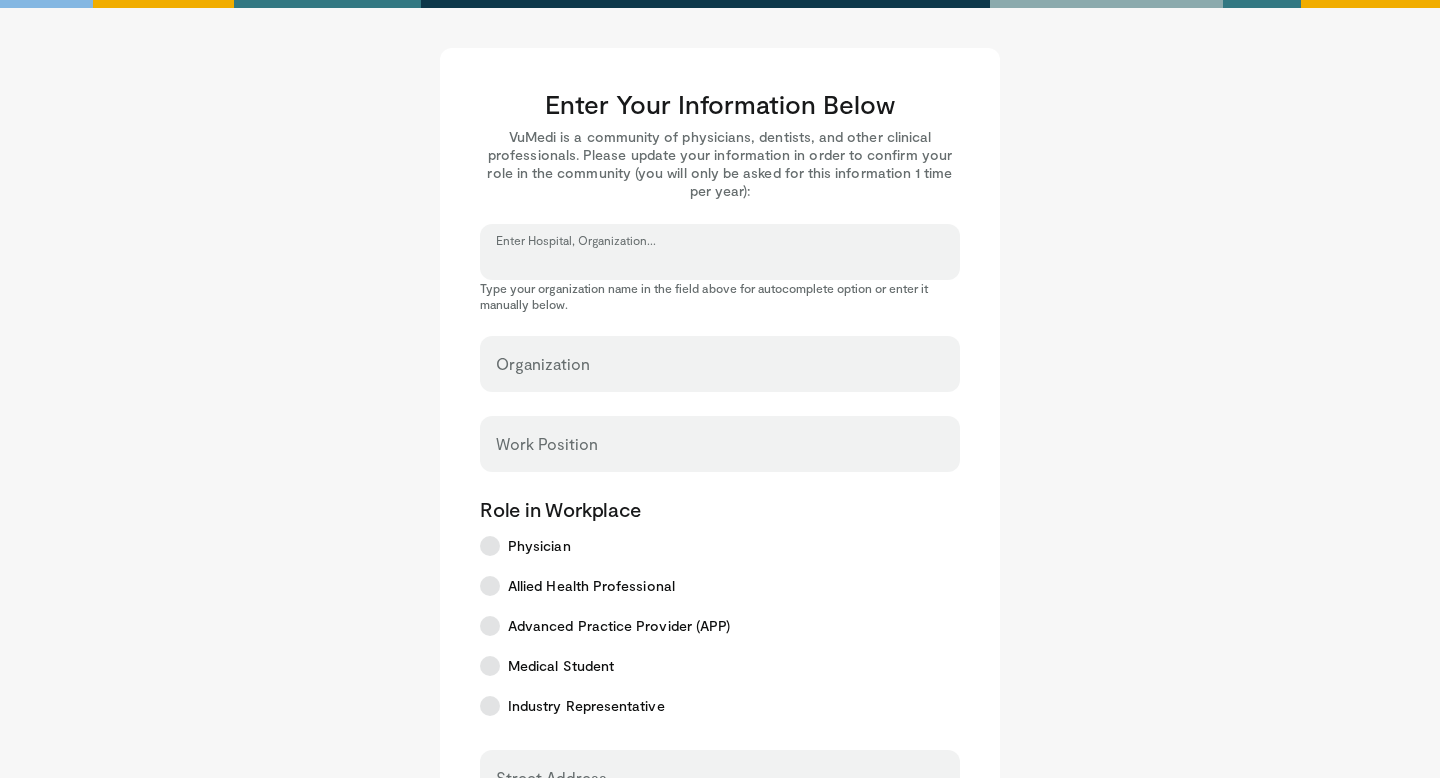 click on "Enter Hospital, Organization..." at bounding box center (720, 261) 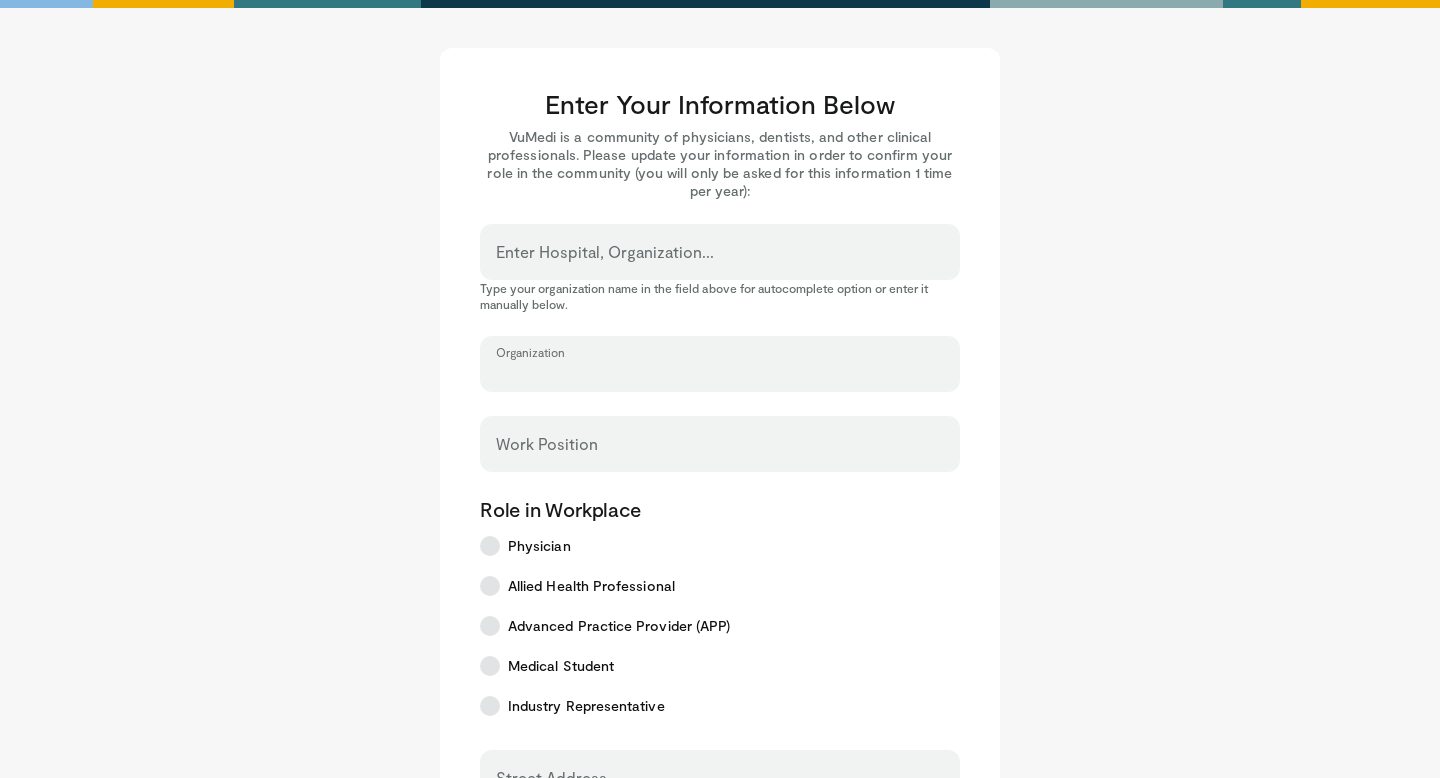 click on "Organization" at bounding box center (720, 373) 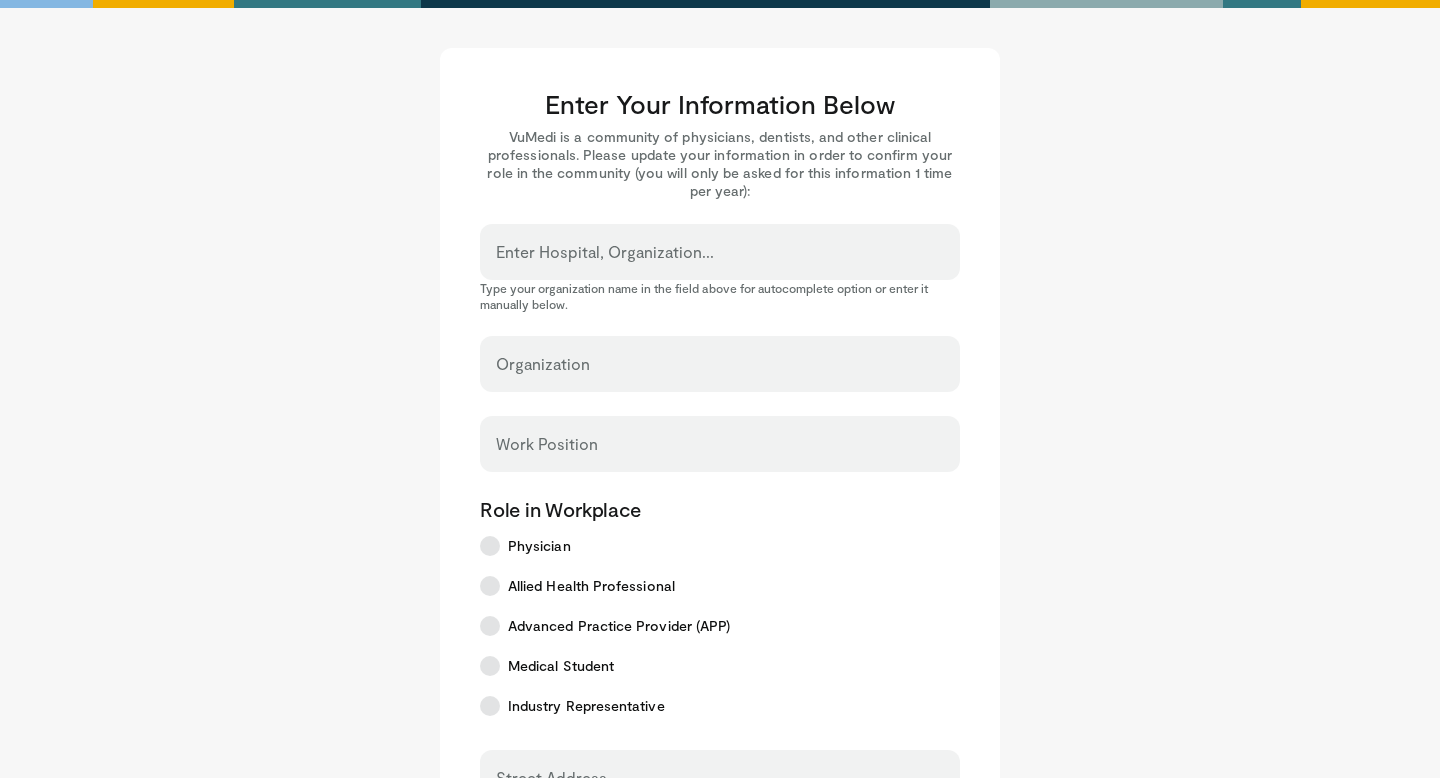 click on "Type your organization name in the field above for autocomplete option or enter it manually below." at bounding box center [720, 296] 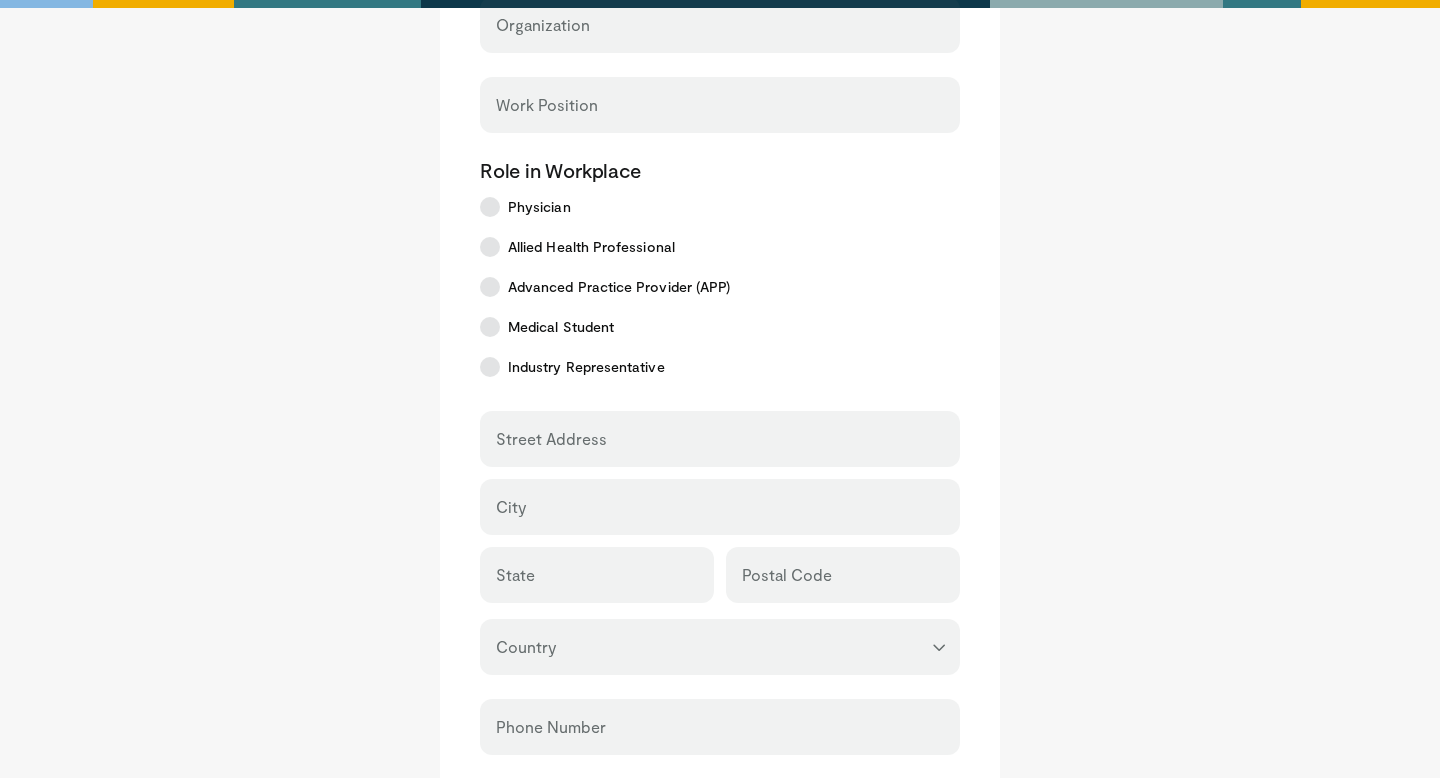 scroll, scrollTop: 342, scrollLeft: 0, axis: vertical 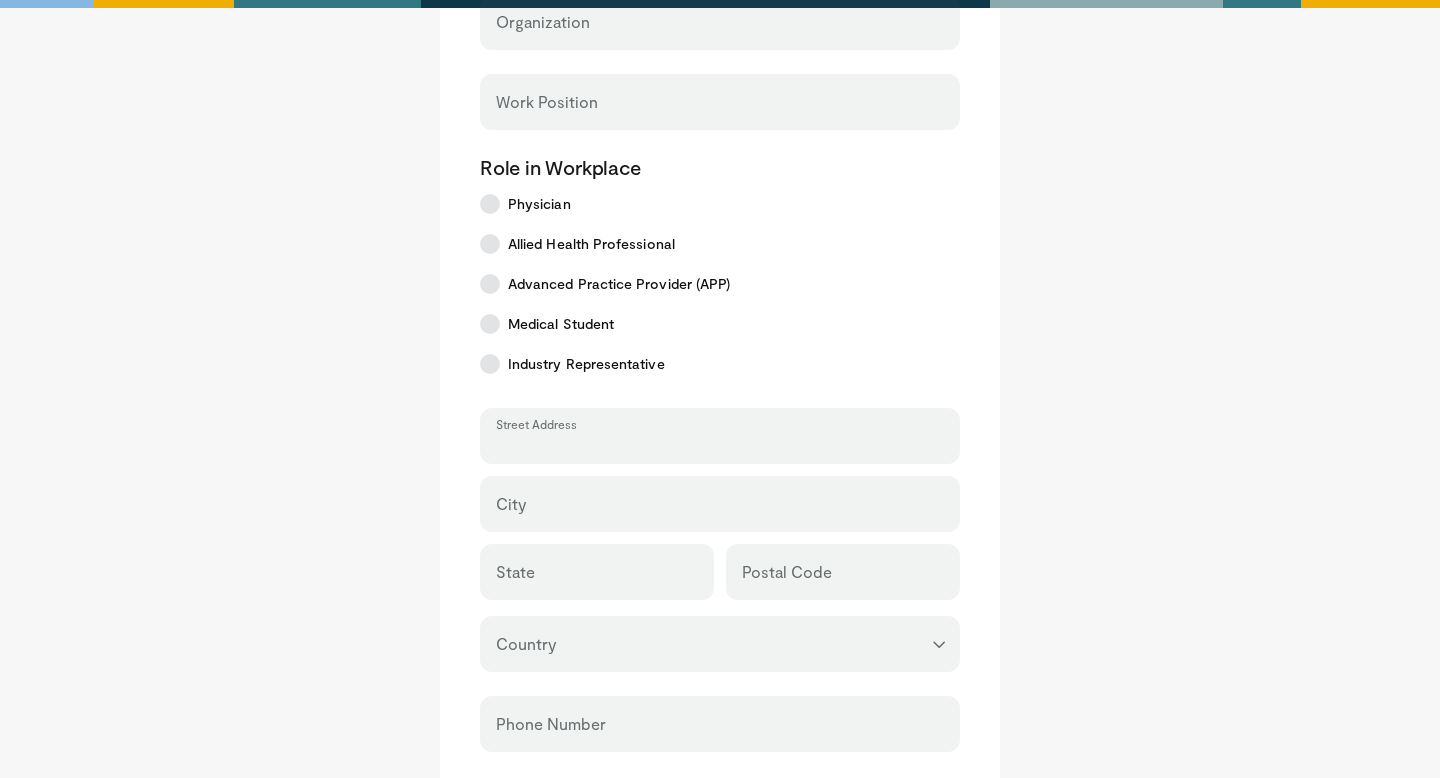 click on "Street Address" at bounding box center (720, 445) 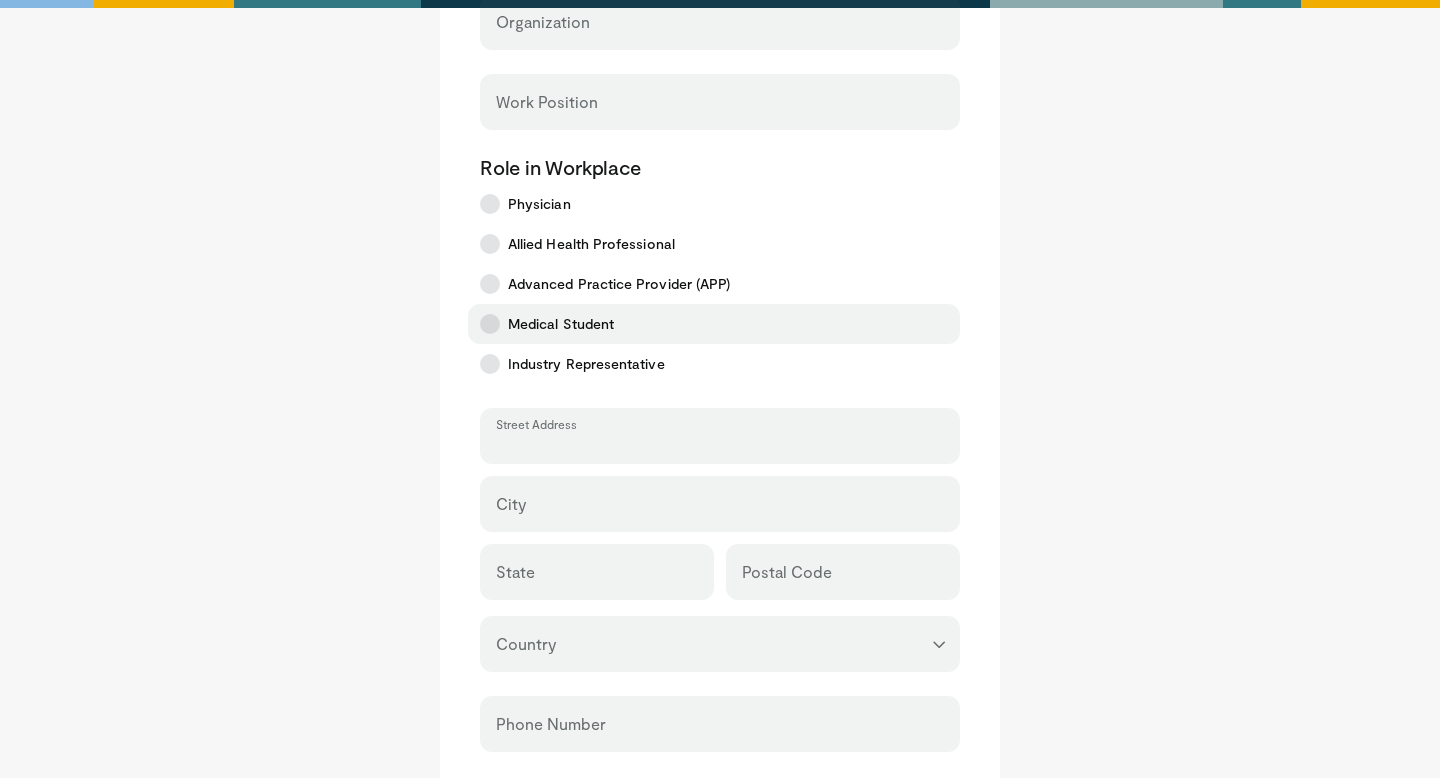 type on "**********" 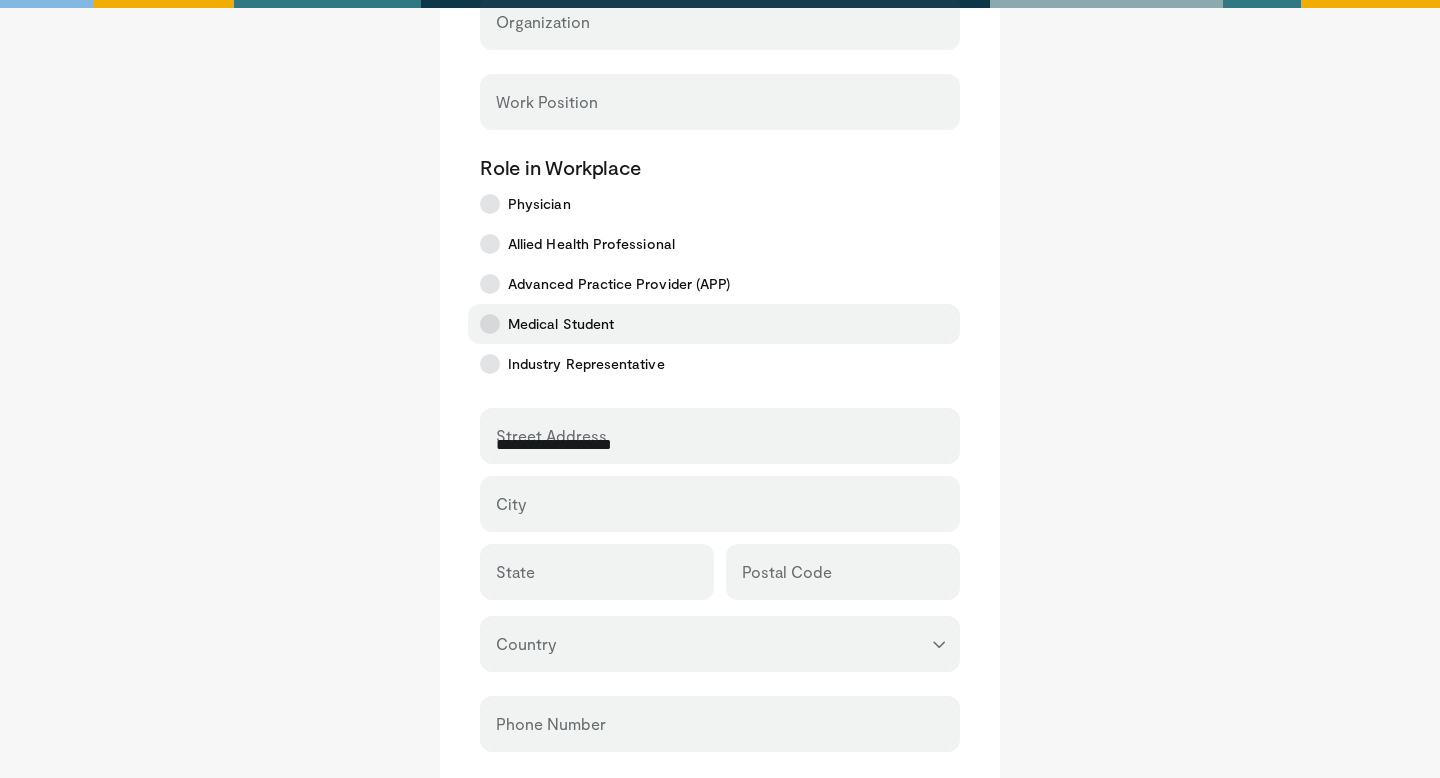 type on "**********" 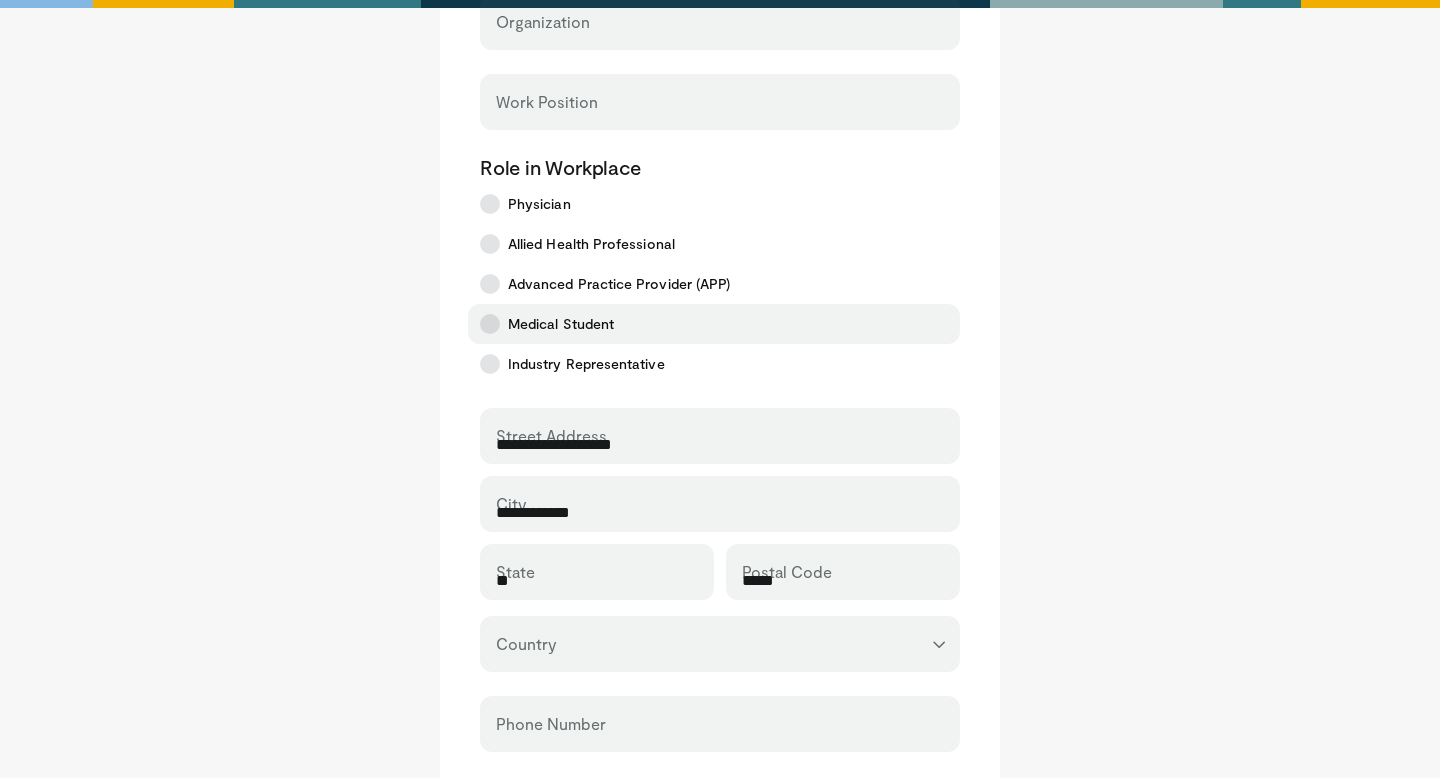select on "**" 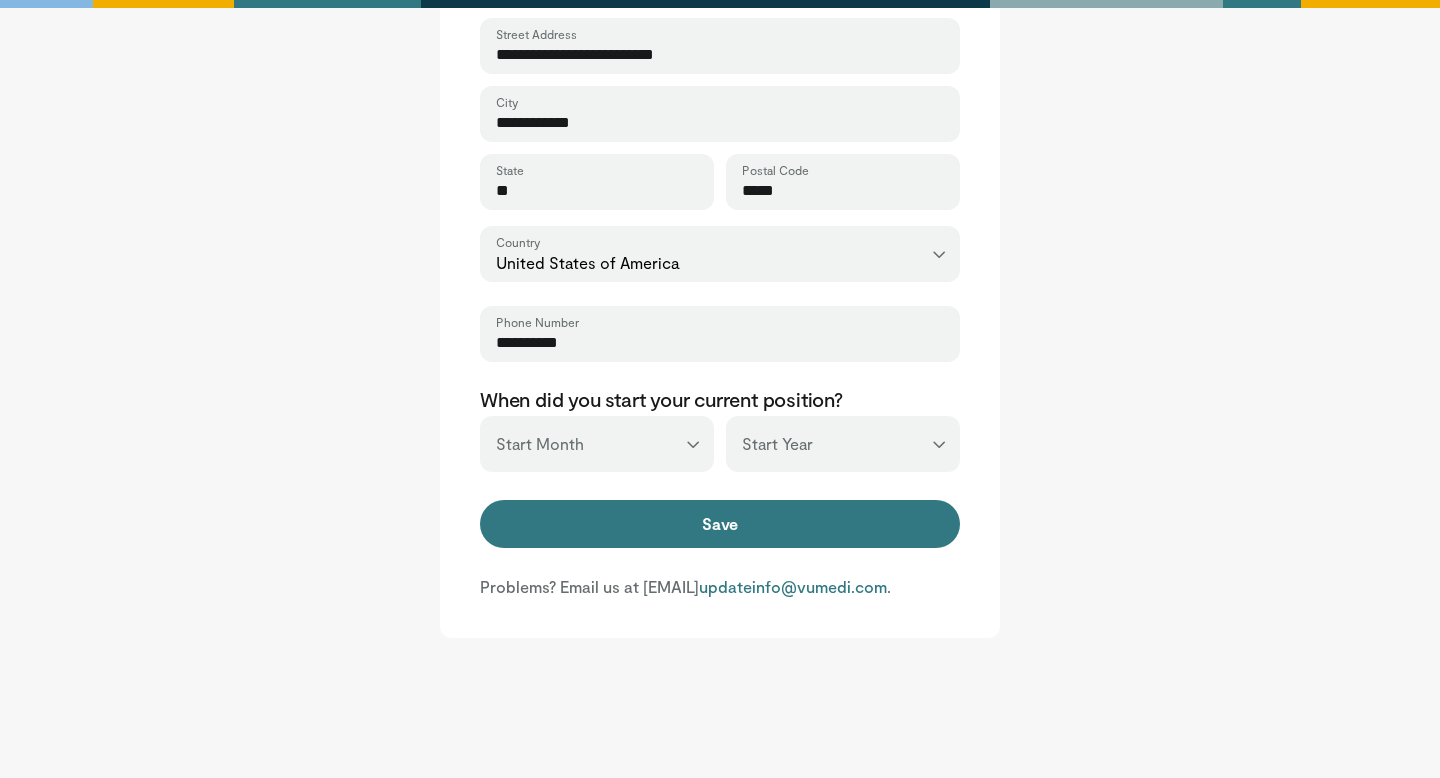 scroll, scrollTop: 744, scrollLeft: 0, axis: vertical 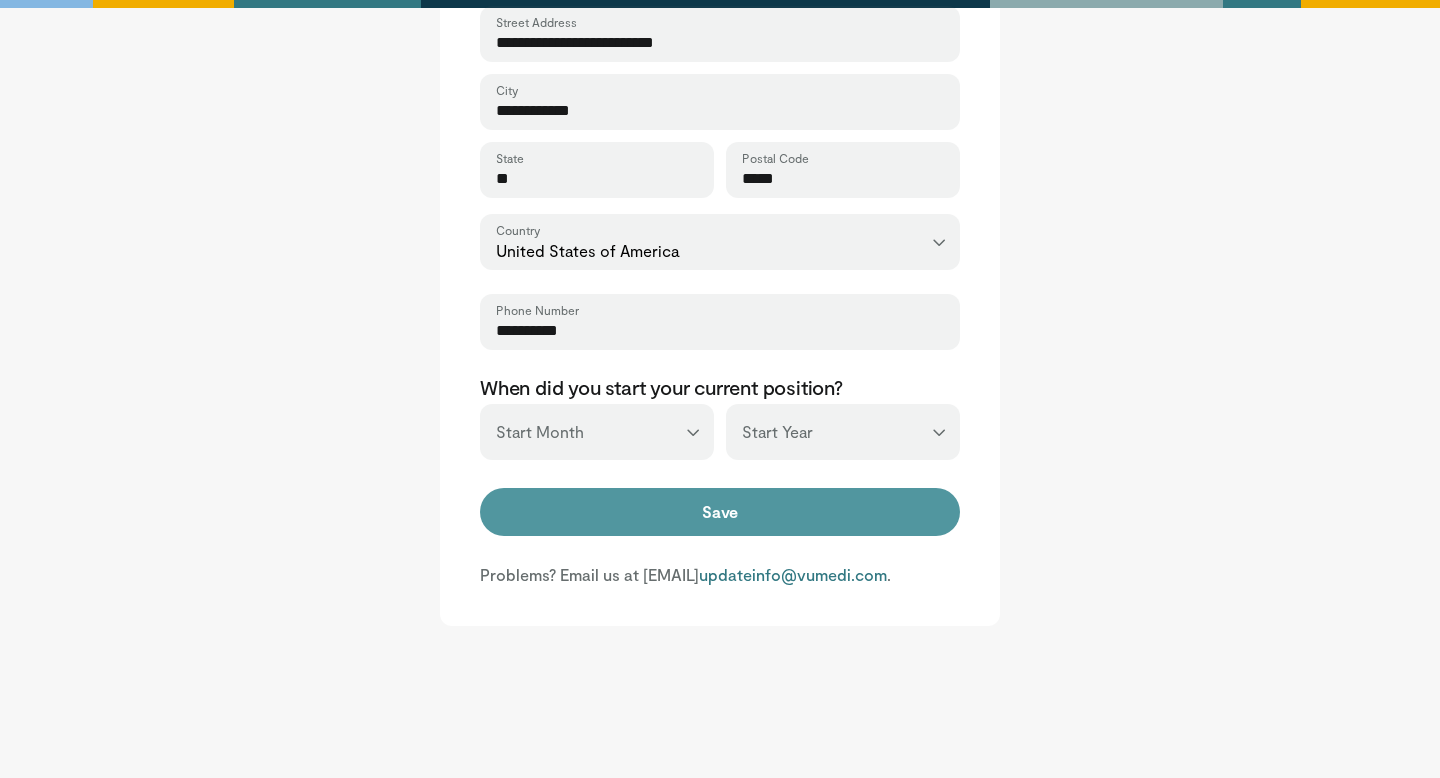 type on "**********" 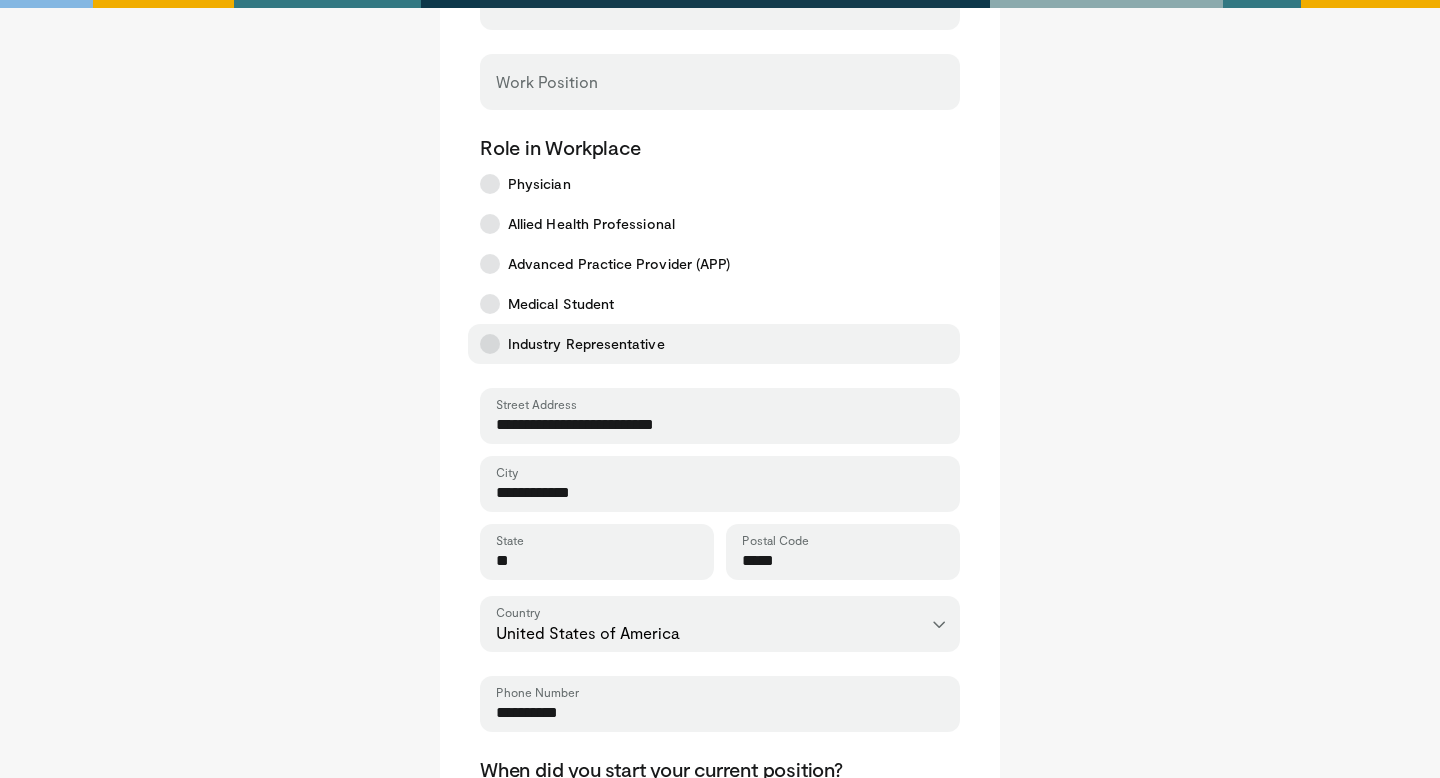 scroll, scrollTop: 86, scrollLeft: 0, axis: vertical 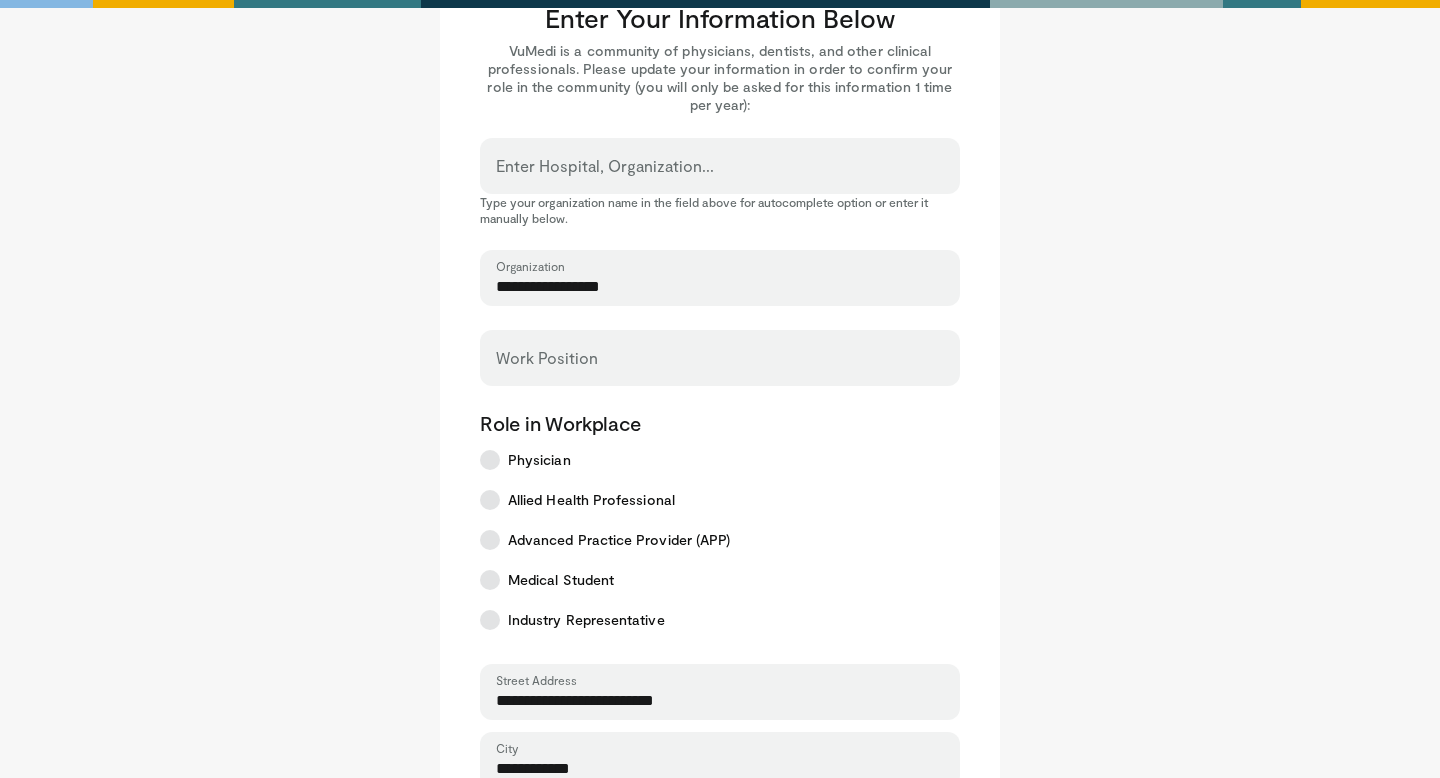 type on "**********" 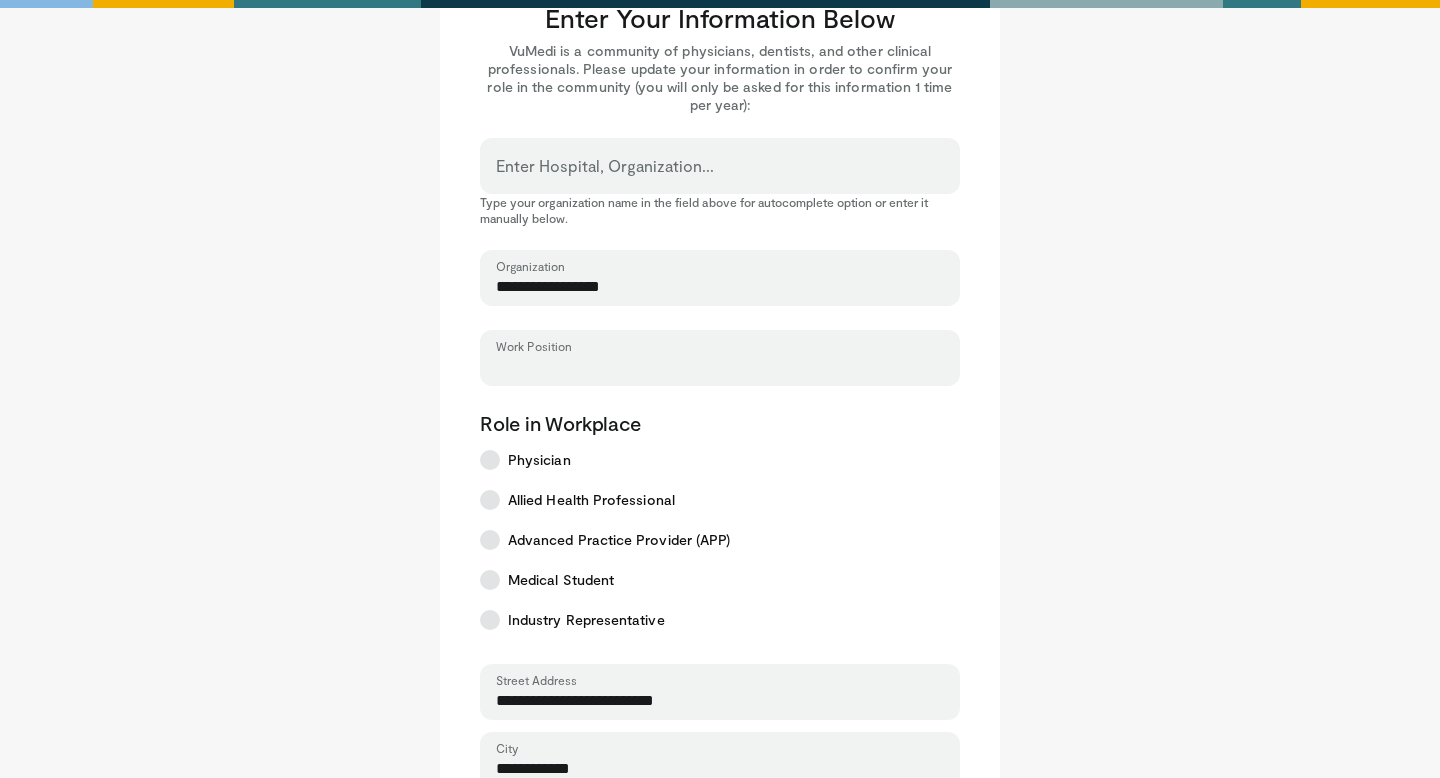 click on "Work Position" at bounding box center (720, 367) 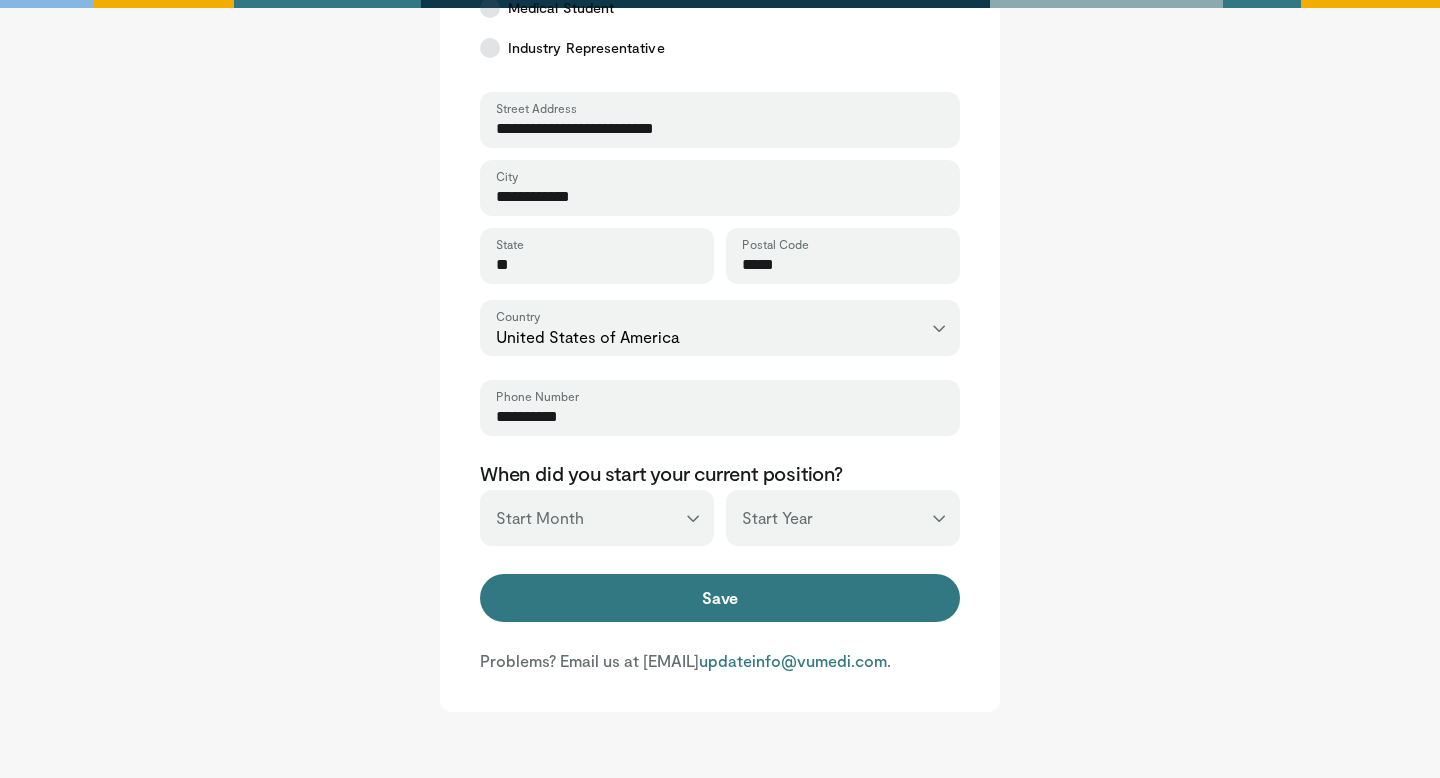 scroll, scrollTop: 683, scrollLeft: 0, axis: vertical 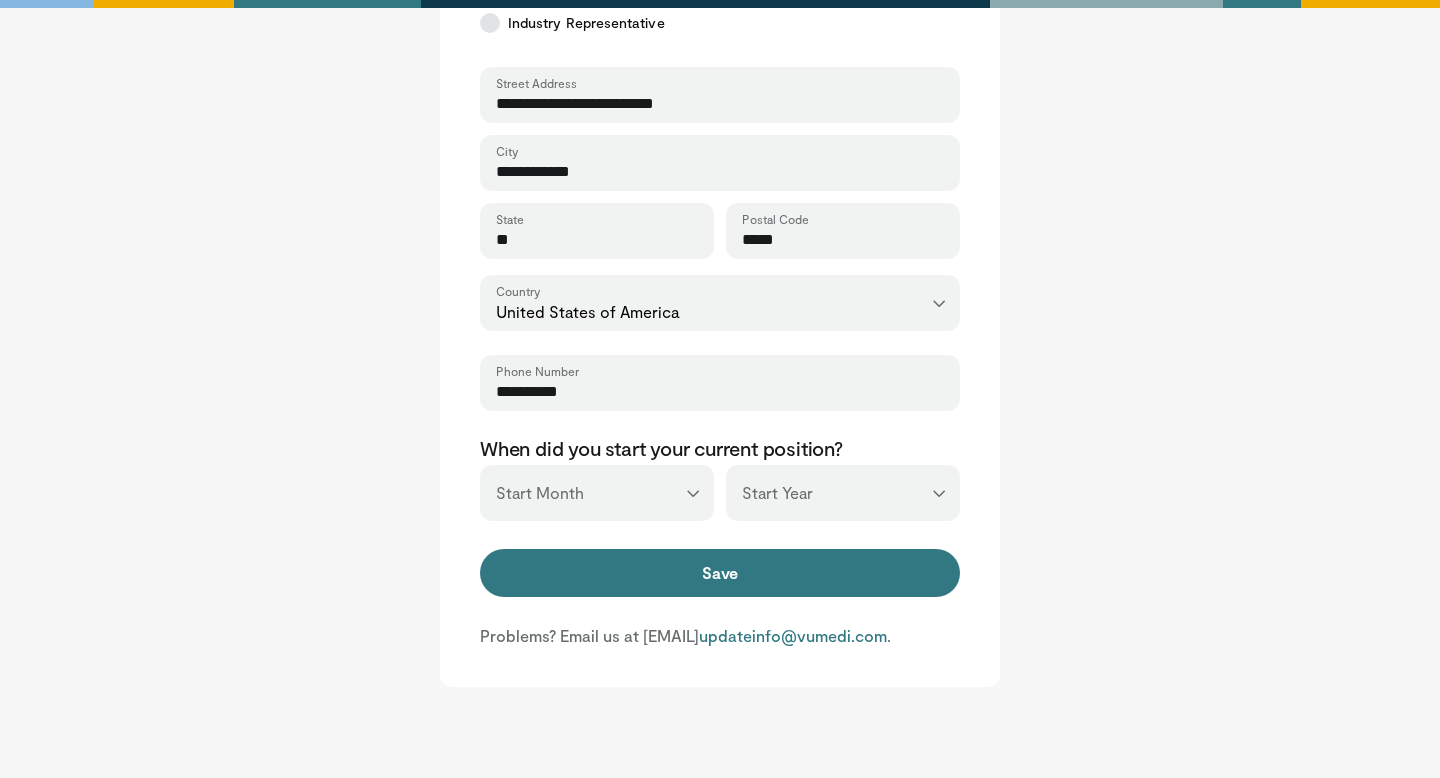type on "**********" 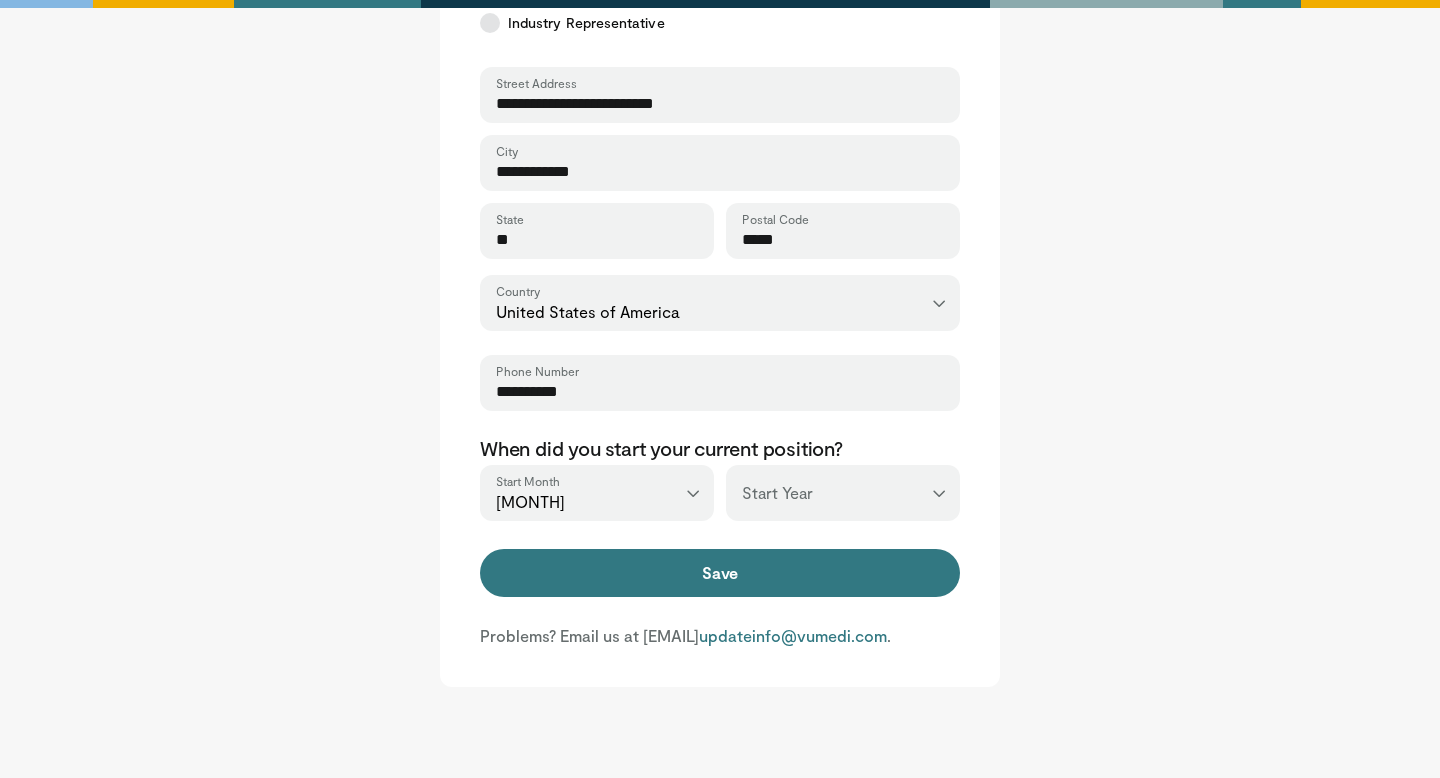 click on "***
****
****
****
****
****
****
****
****
****
****
****
****
****
****
****
****
****
****
****
****
****
****
****
****
****
****
****
****
**** **** **** **** ****" at bounding box center [843, 493] 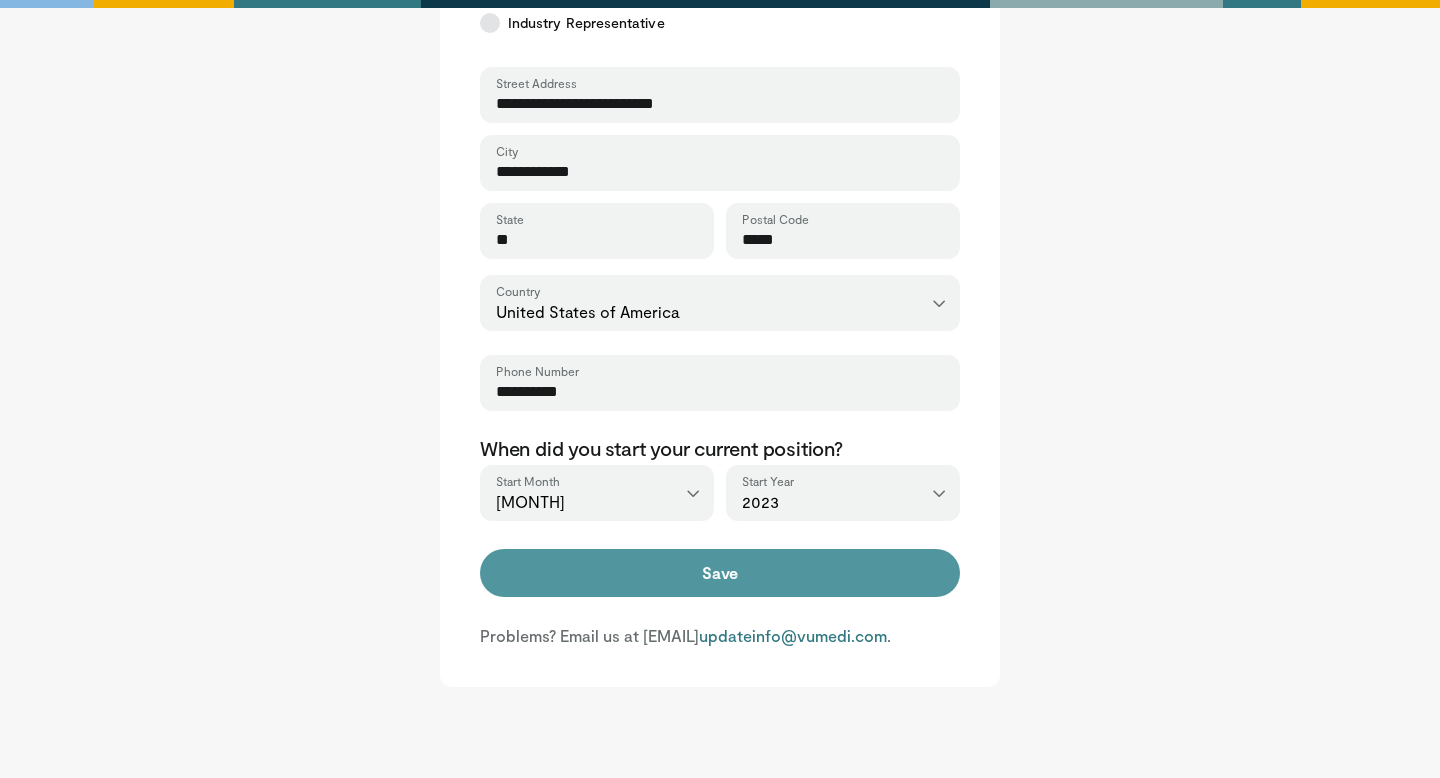 click on "Save" at bounding box center (720, 573) 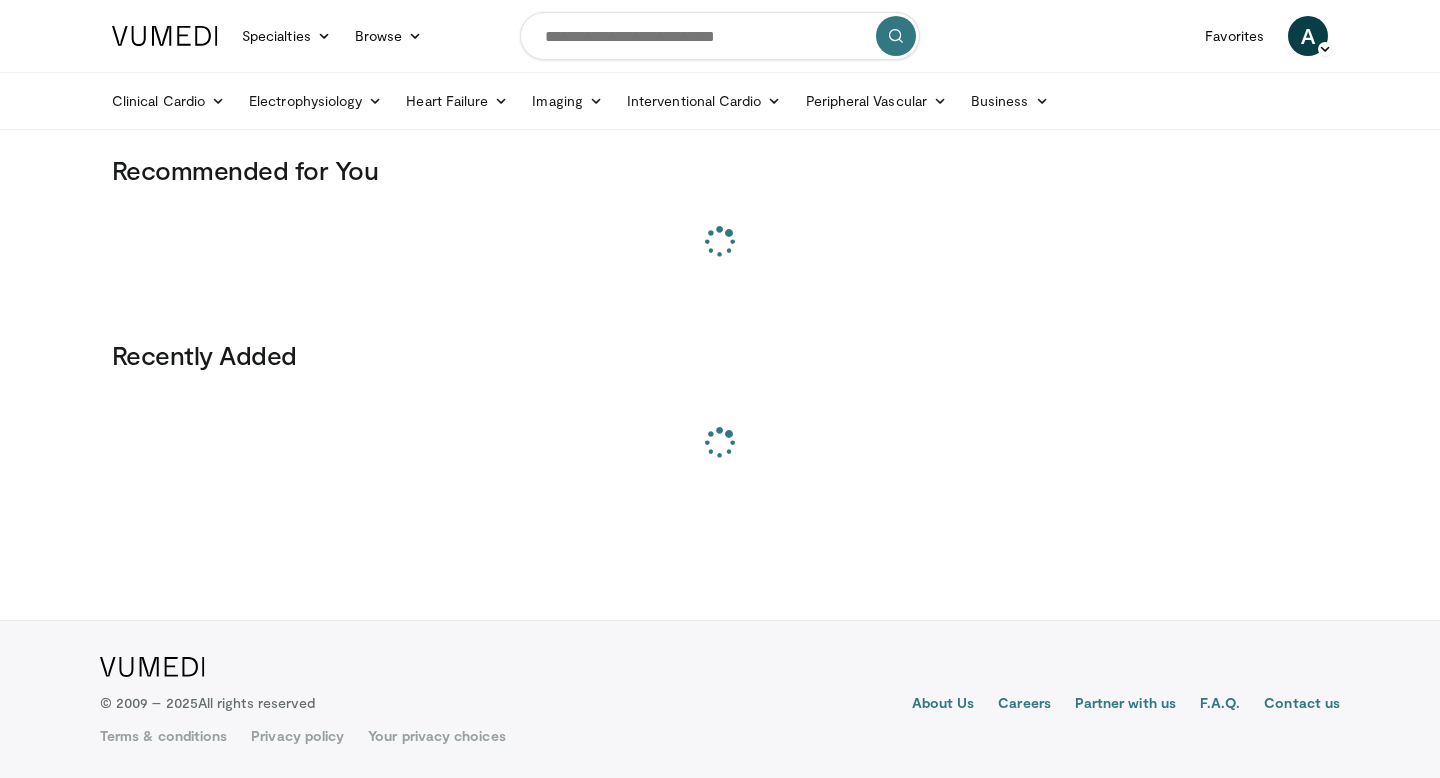scroll, scrollTop: 0, scrollLeft: 0, axis: both 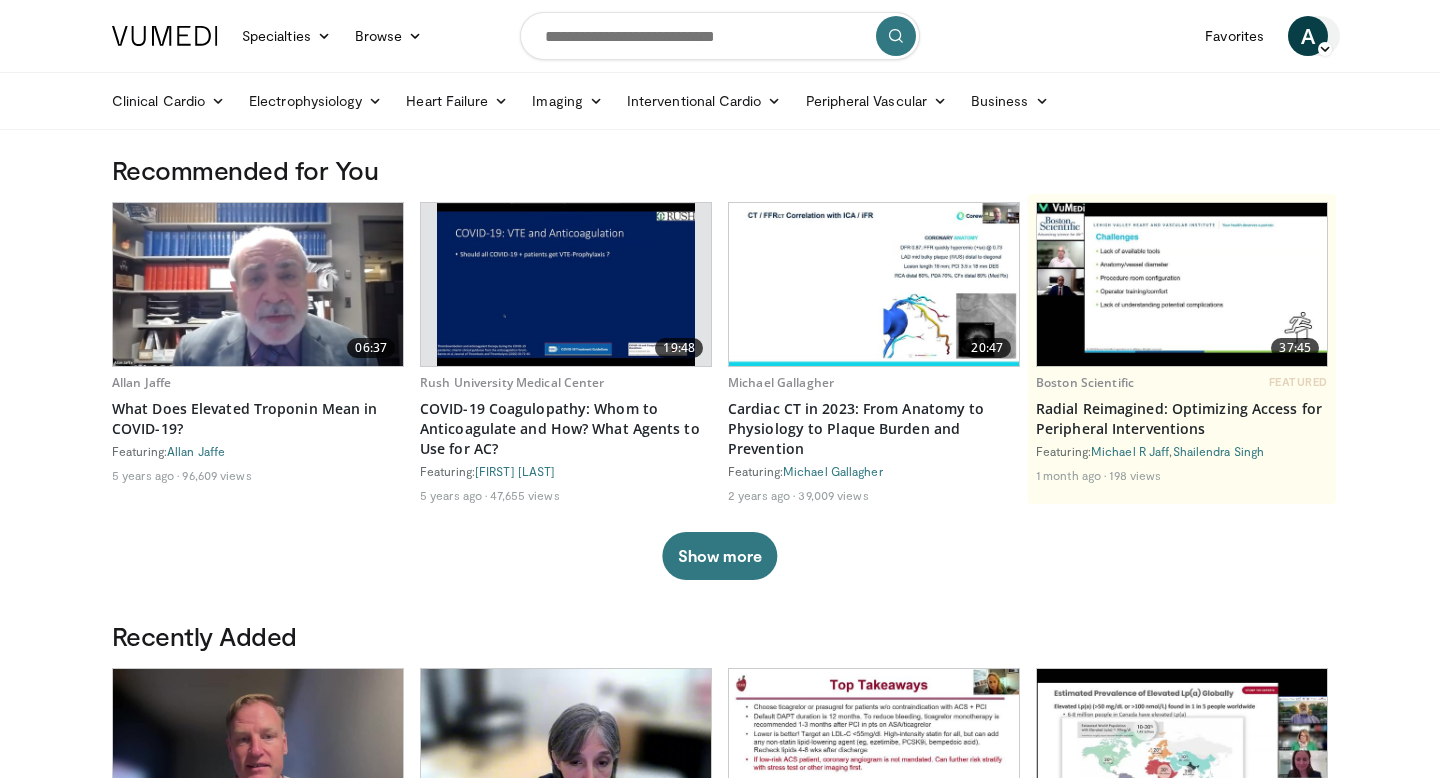 click on "A" at bounding box center (1308, 36) 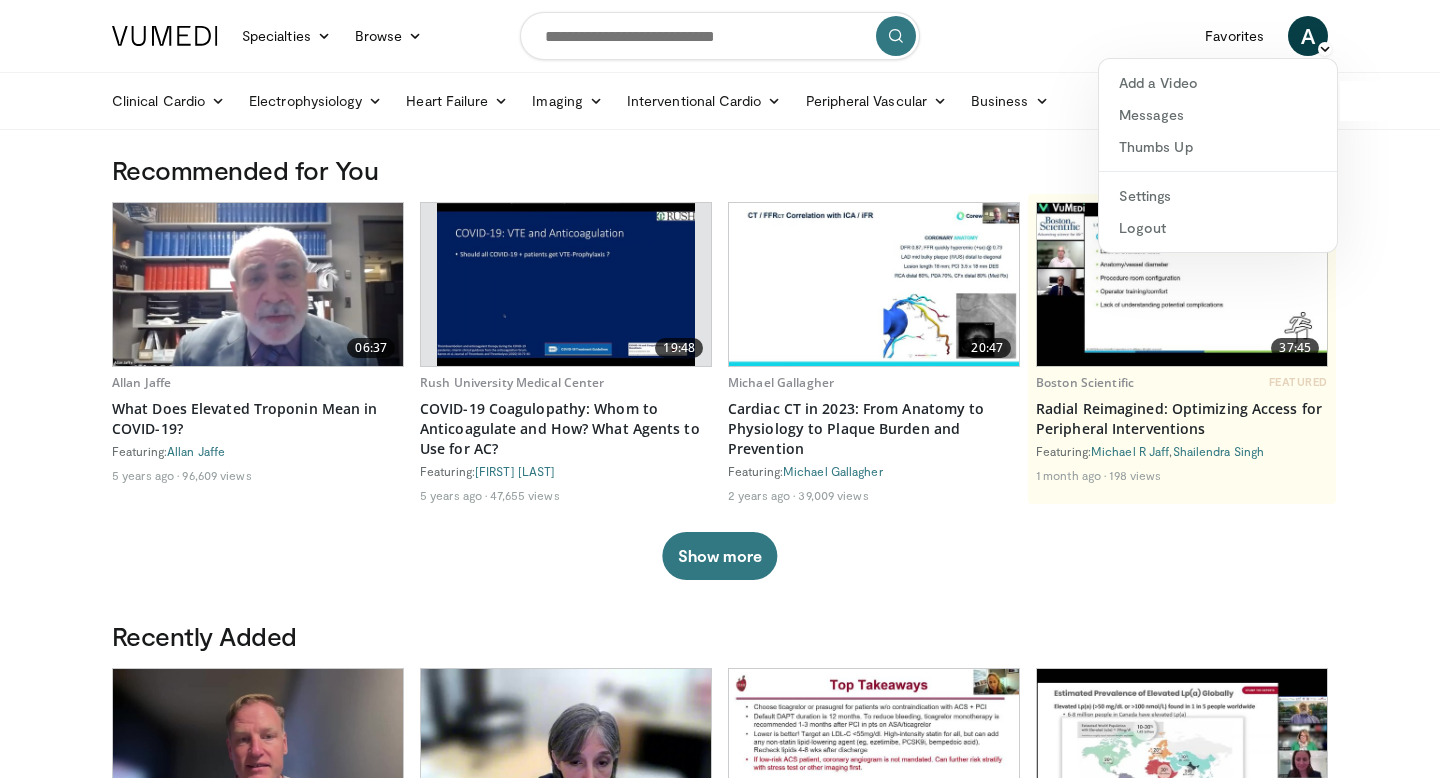 click on "Specialties
Adult & Family Medicine
Allergy, Asthma, Immunology
Anesthesiology
Cardiology
Dental
Dermatology
Endocrinology
Gastroenterology & Hepatology
General Surgery
Hematology & Oncology
Infectious Disease
Nephrology
Neurology
Neurosurgery
Obstetrics & Gynecology
Ophthalmology
Oral Maxillofacial
Orthopaedics
Otolaryngology
Pediatrics
Plastic Surgery
Podiatry
Psychiatry
Pulmonology
Radiation Oncology
Radiology
Rheumatology
Urology" at bounding box center (720, 1011) 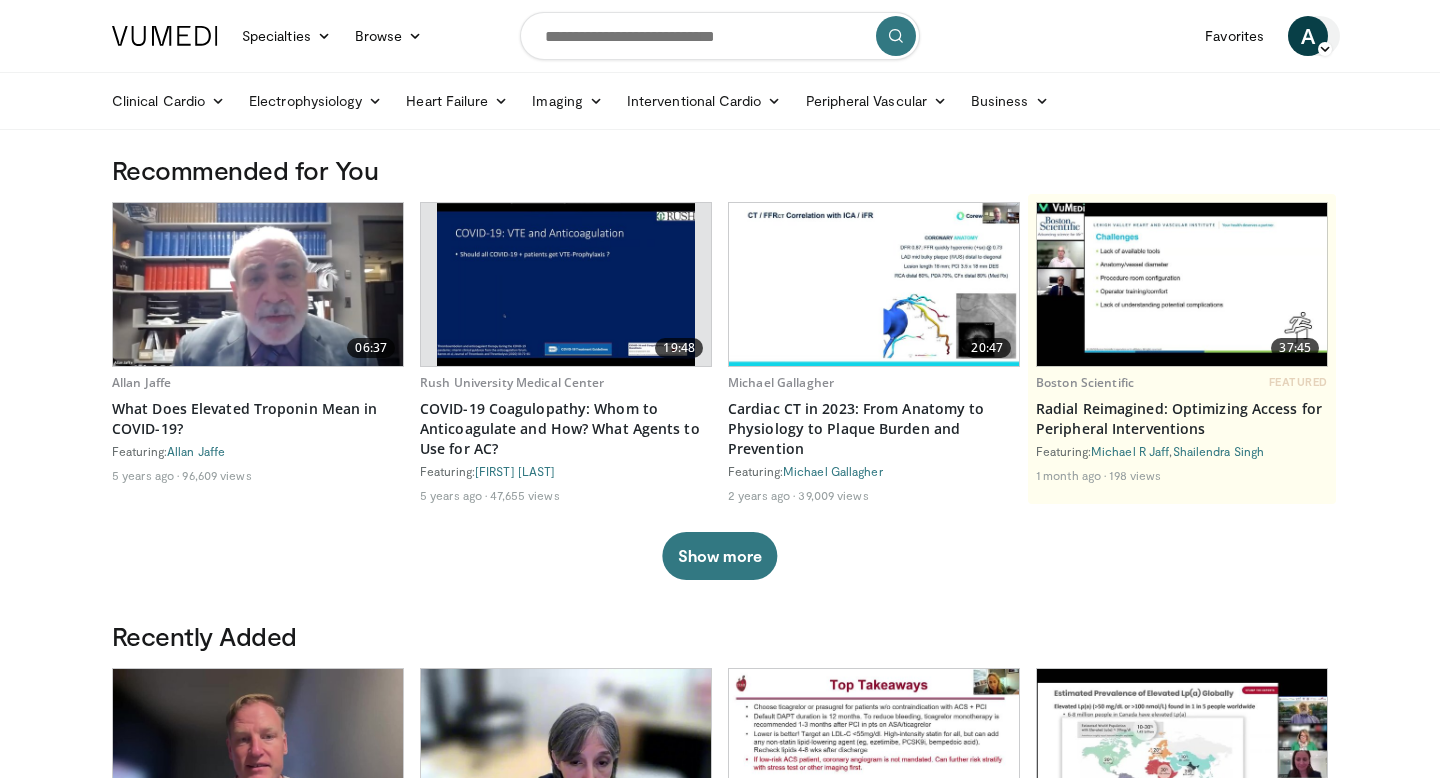 click on "A" at bounding box center [1308, 36] 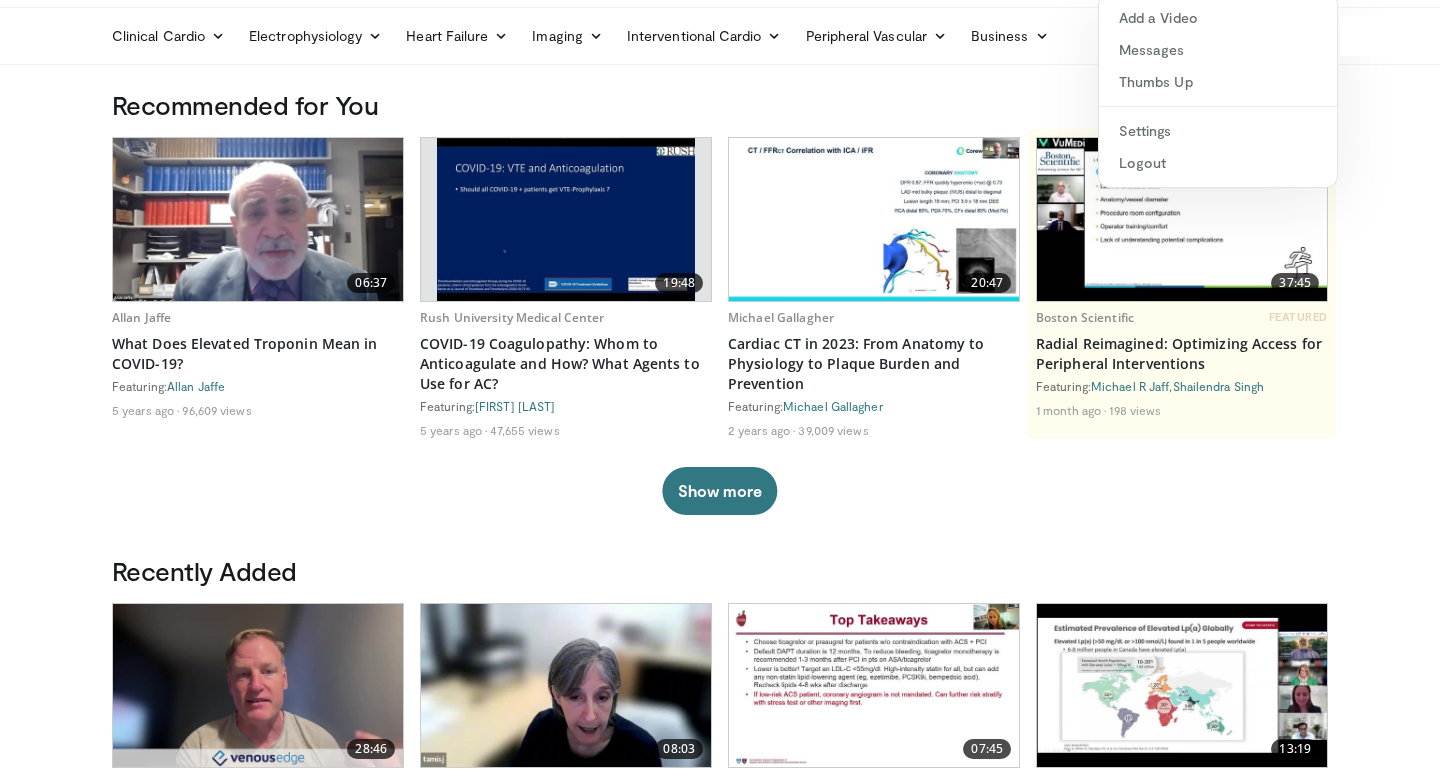 scroll, scrollTop: 0, scrollLeft: 0, axis: both 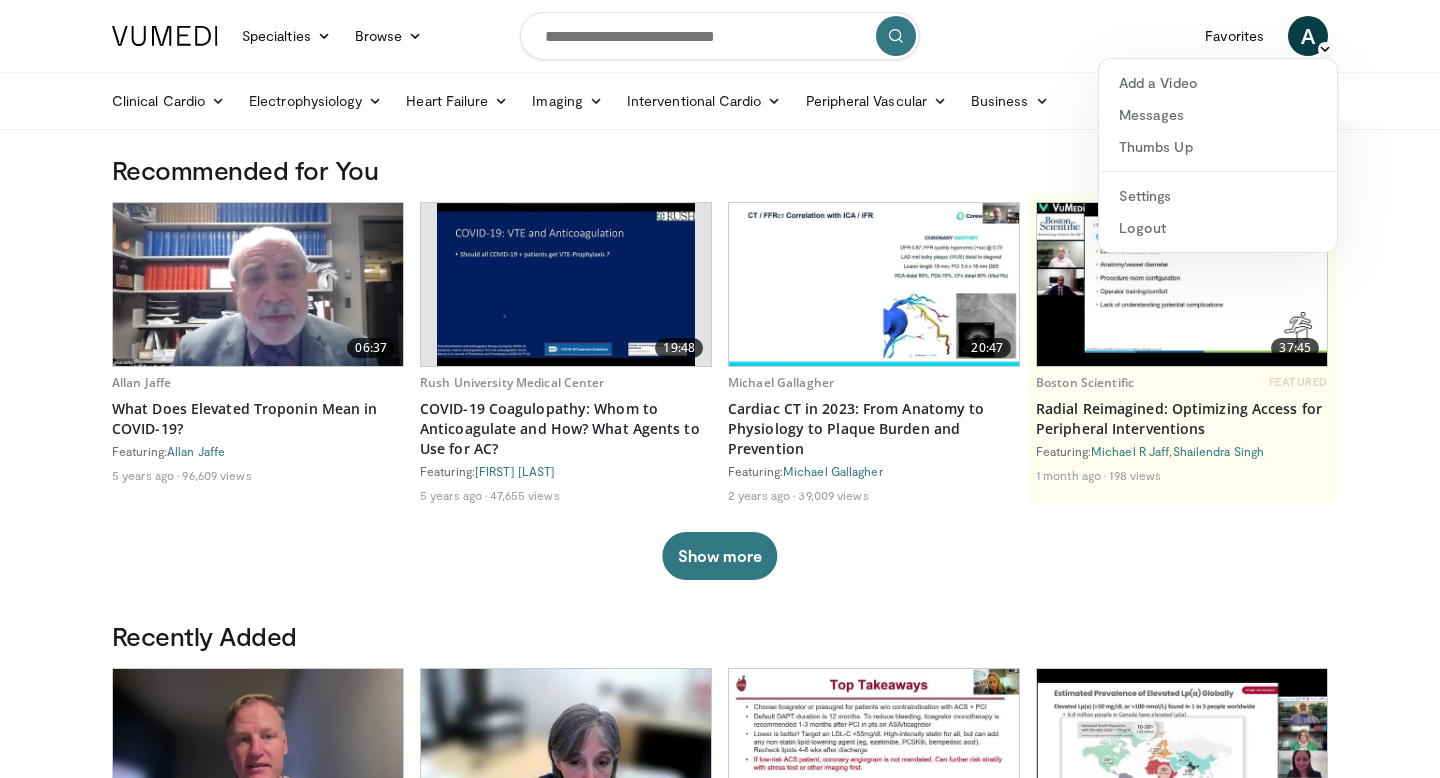click on "Specialties
Adult & Family Medicine
Allergy, Asthma, Immunology
Anesthesiology
Cardiology
Dental
Dermatology
Endocrinology
Gastroenterology & Hepatology
General Surgery
Hematology & Oncology
Infectious Disease
Nephrology
Neurology
Neurosurgery
Obstetrics & Gynecology
Ophthalmology
Oral Maxillofacial
Orthopaedics
Otolaryngology
Pediatrics
Plastic Surgery
Podiatry
Psychiatry
Pulmonology
Radiation Oncology
Radiology
Rheumatology
Urology" at bounding box center [720, 1981] 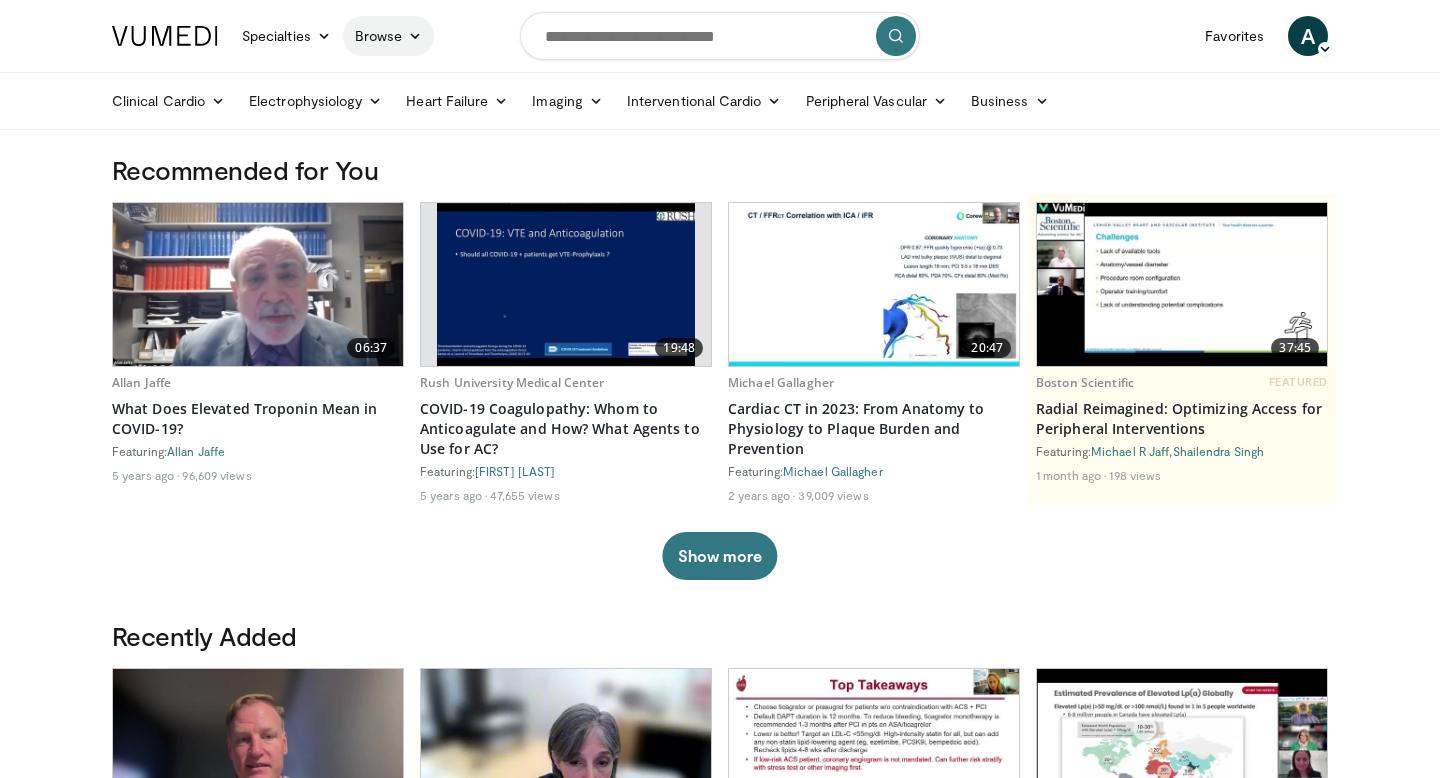 click at bounding box center (415, 36) 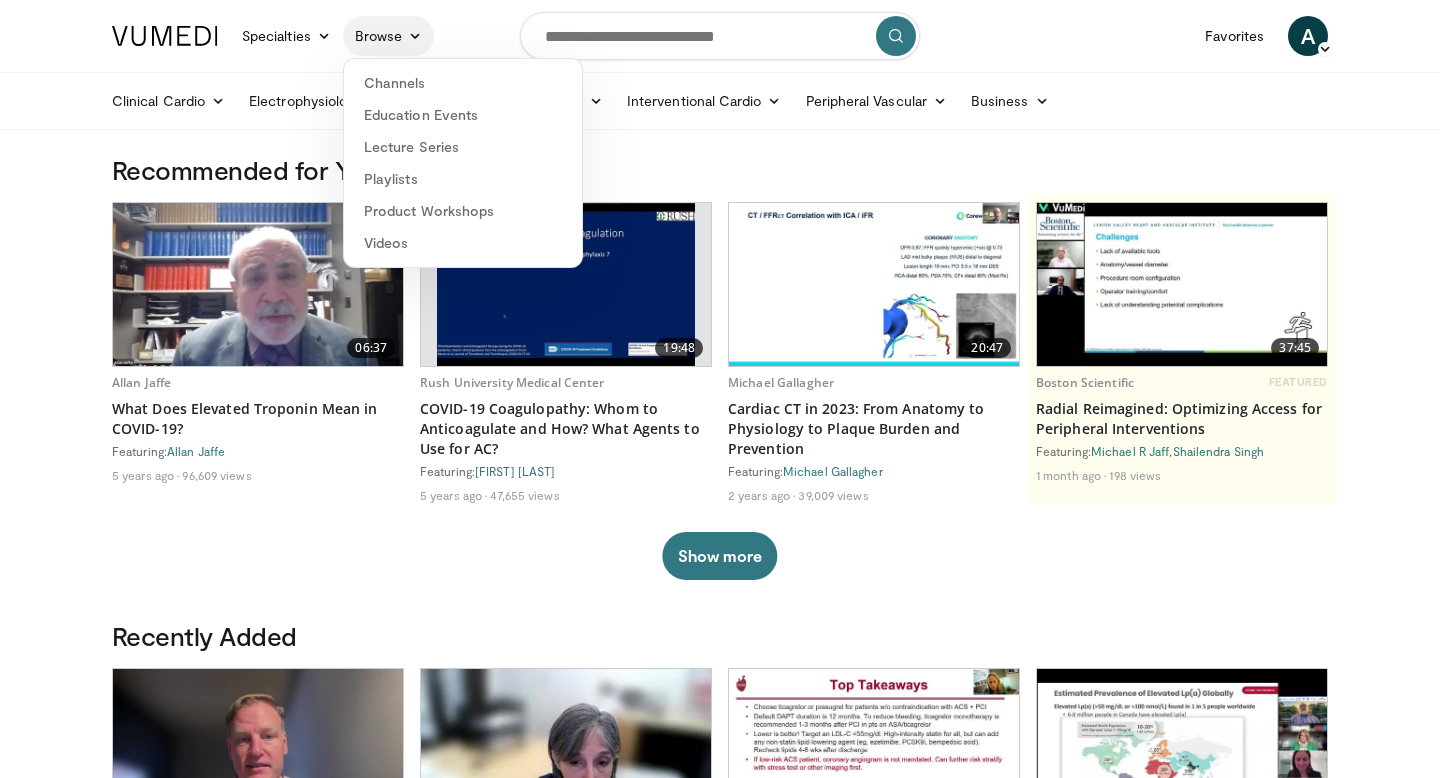 click at bounding box center [415, 36] 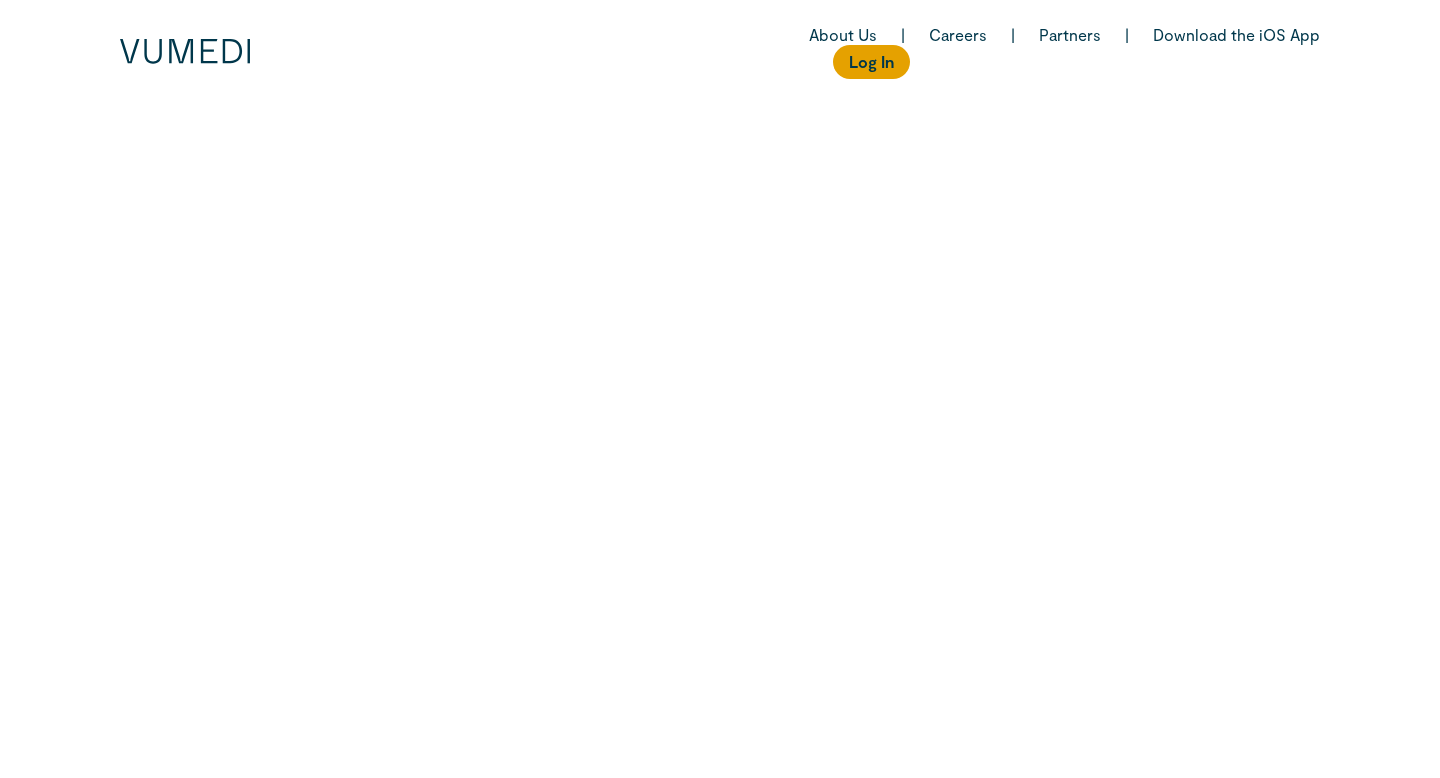 scroll, scrollTop: 0, scrollLeft: 0, axis: both 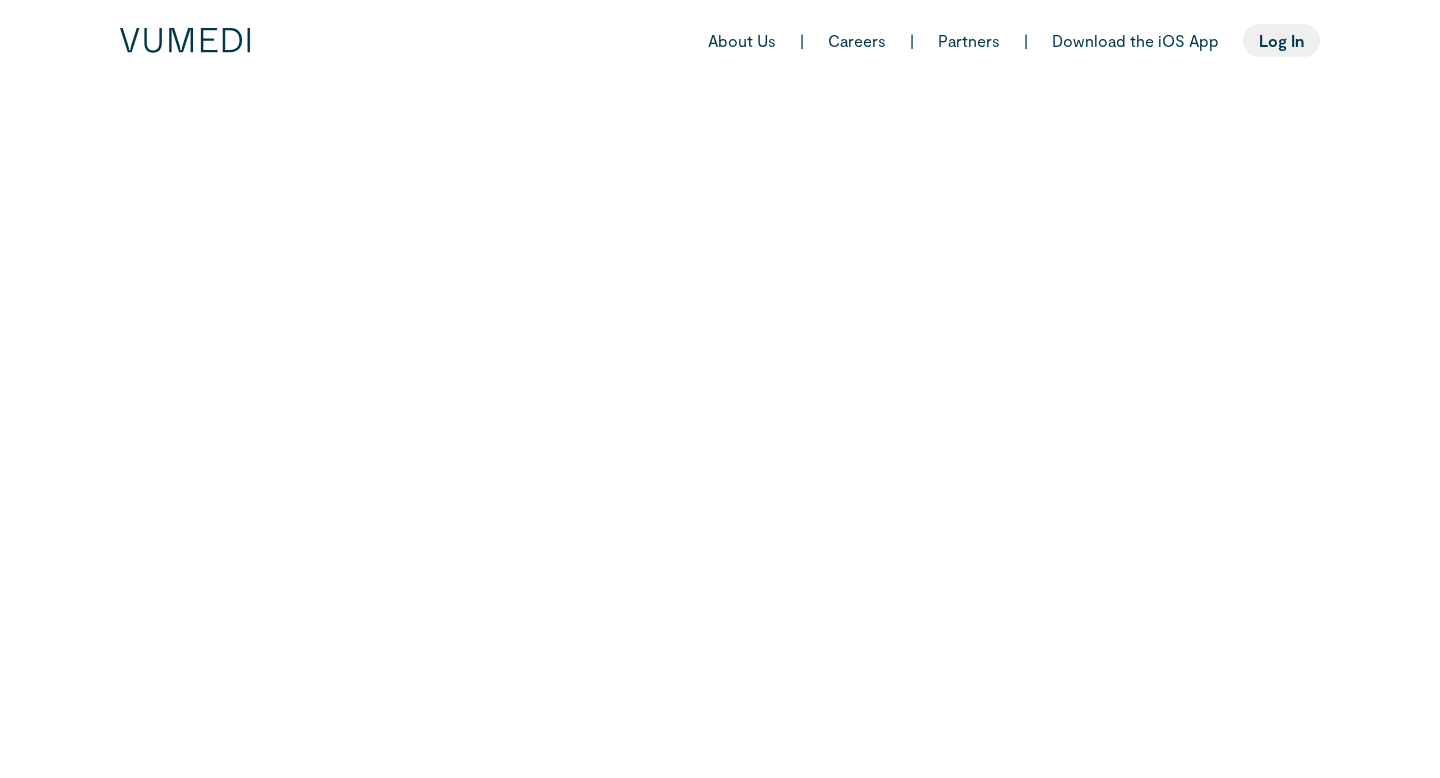 click on "Log In" at bounding box center [1281, 40] 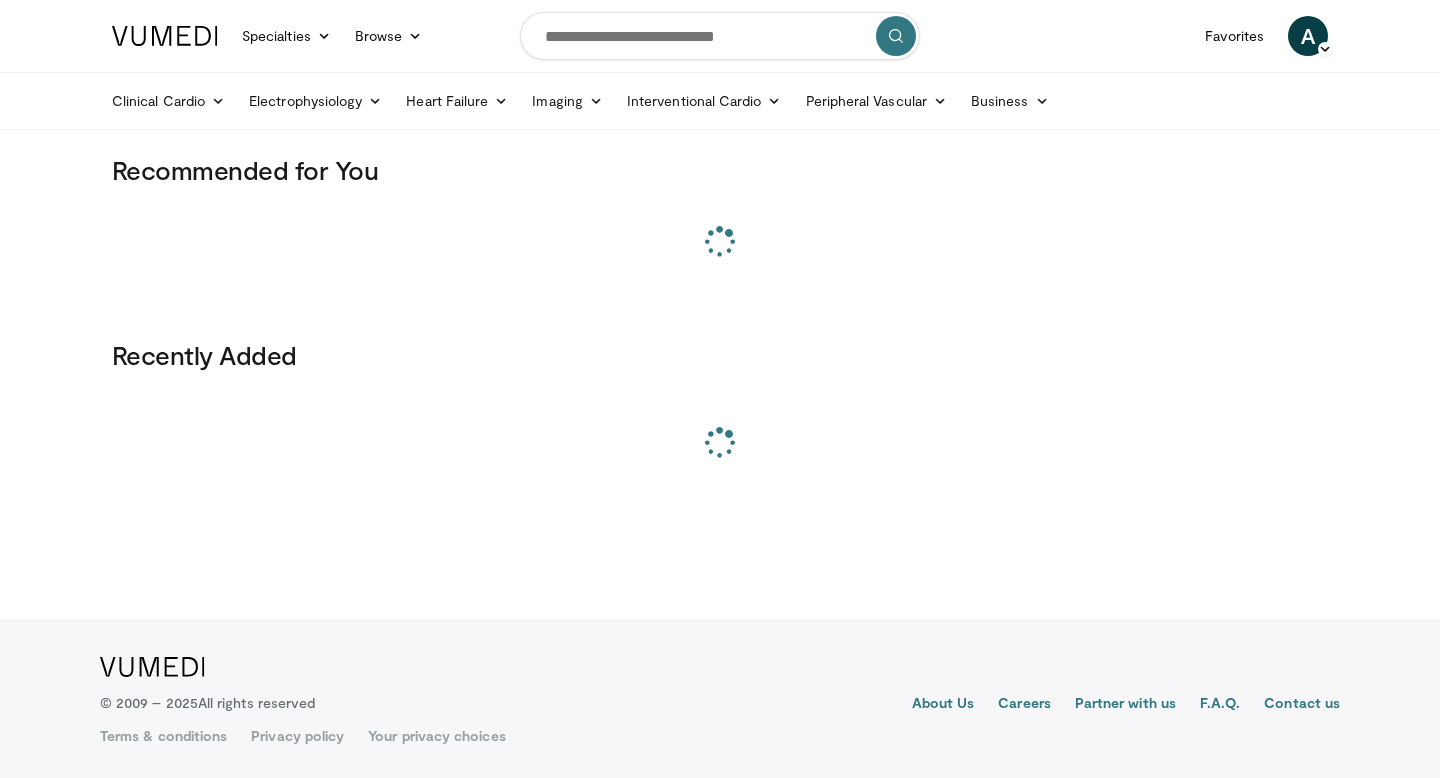 scroll, scrollTop: 0, scrollLeft: 0, axis: both 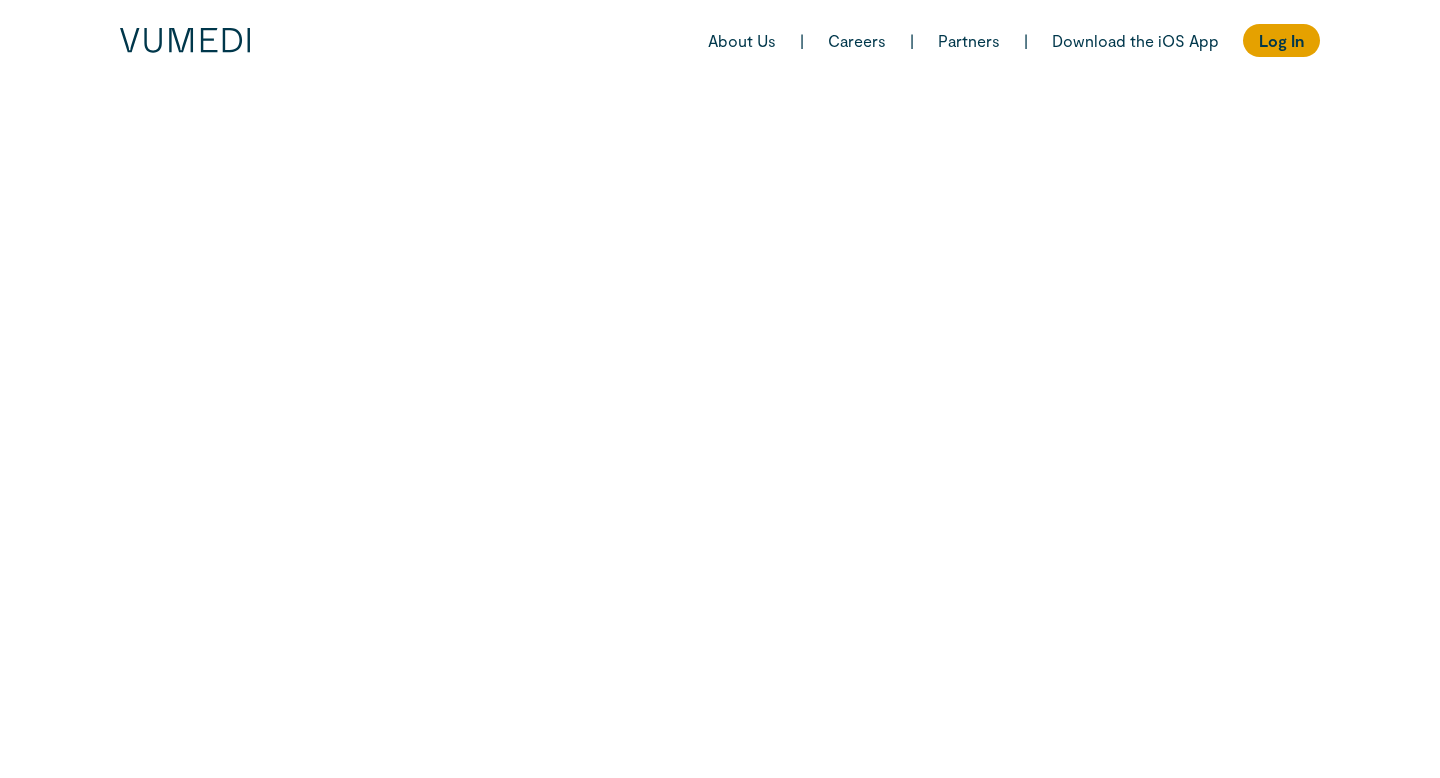 click on "About Us
|
Careers
|
Partners
|
Download the iOS App
|
Log In
Log In
Menu
Interested in an industry partnership?
contact ↗
Interested in contributing educational content?
contact ↗
General inquiries?
contact ↗
Home
About Us
Careers
Partners
Login
Contact
LinkedIn" at bounding box center (720, 389) 